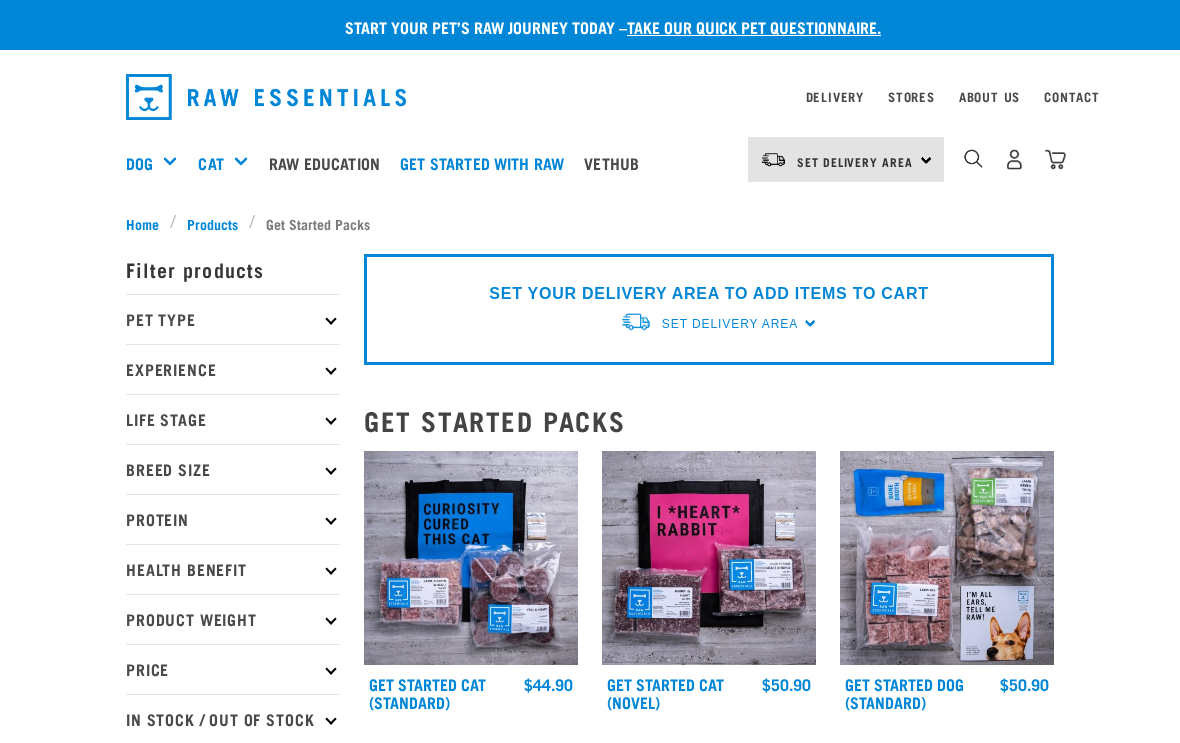 scroll, scrollTop: 0, scrollLeft: 0, axis: both 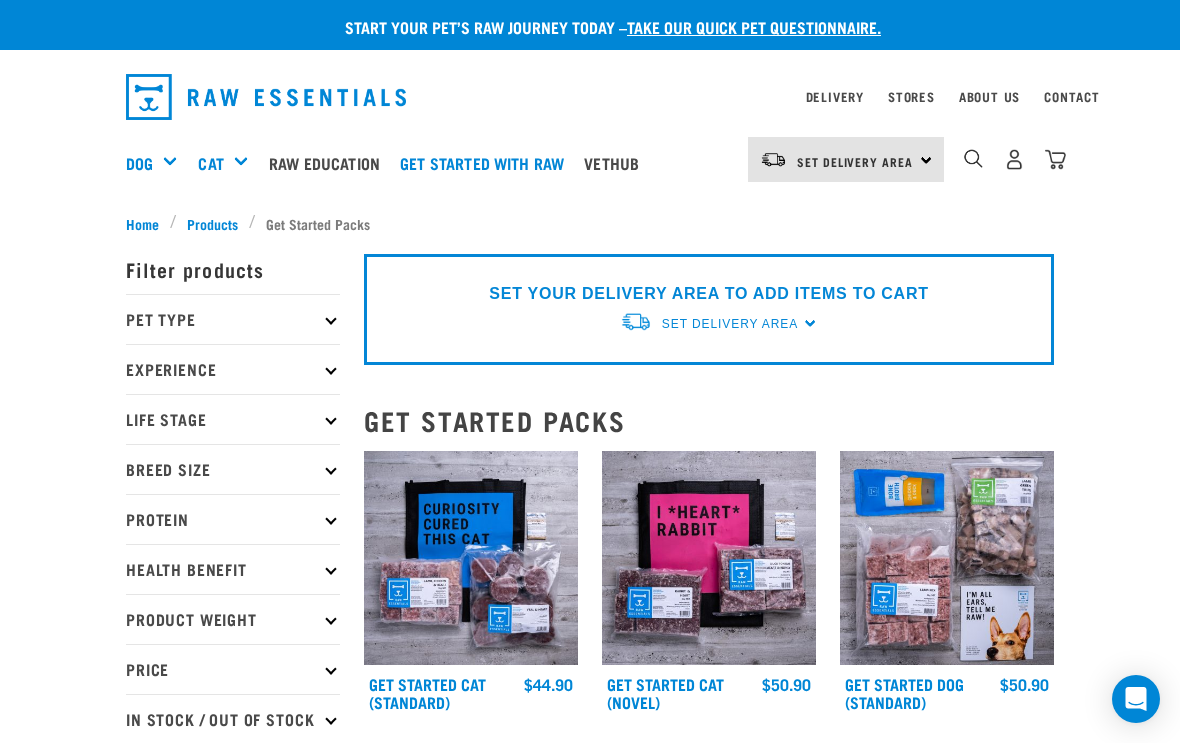 click on "Pet Type" at bounding box center [233, 319] 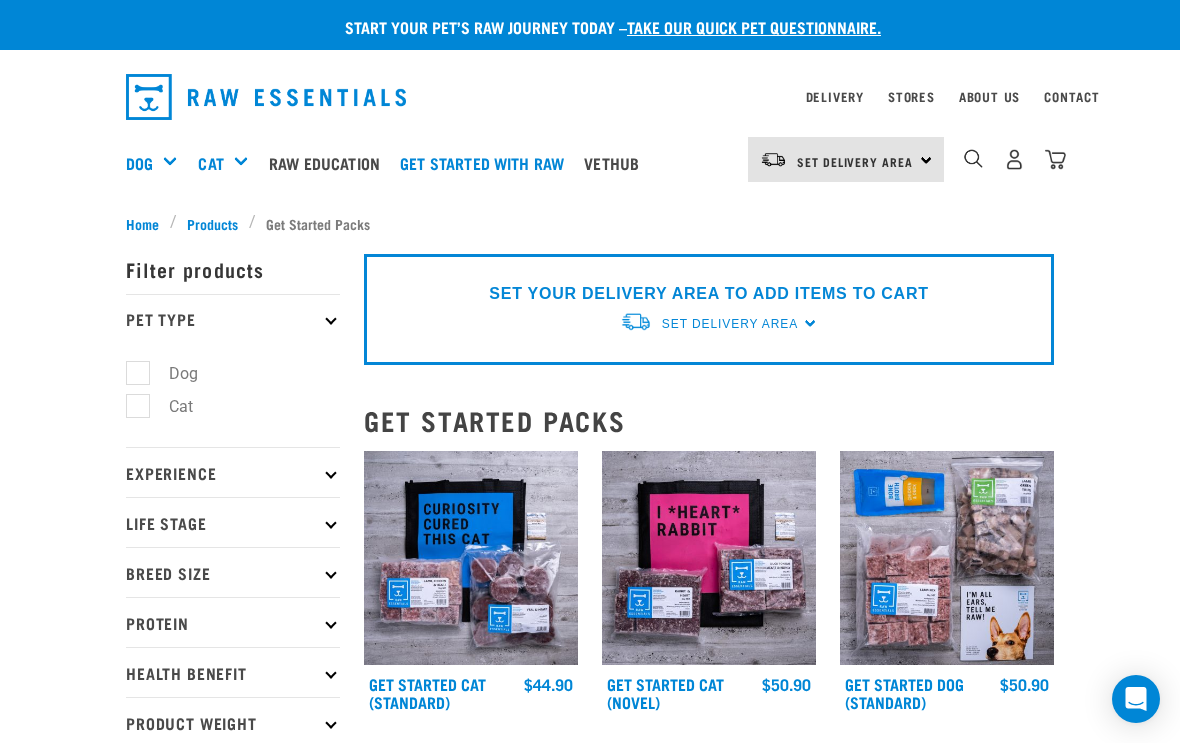 click on "Dog" at bounding box center (171, 373) 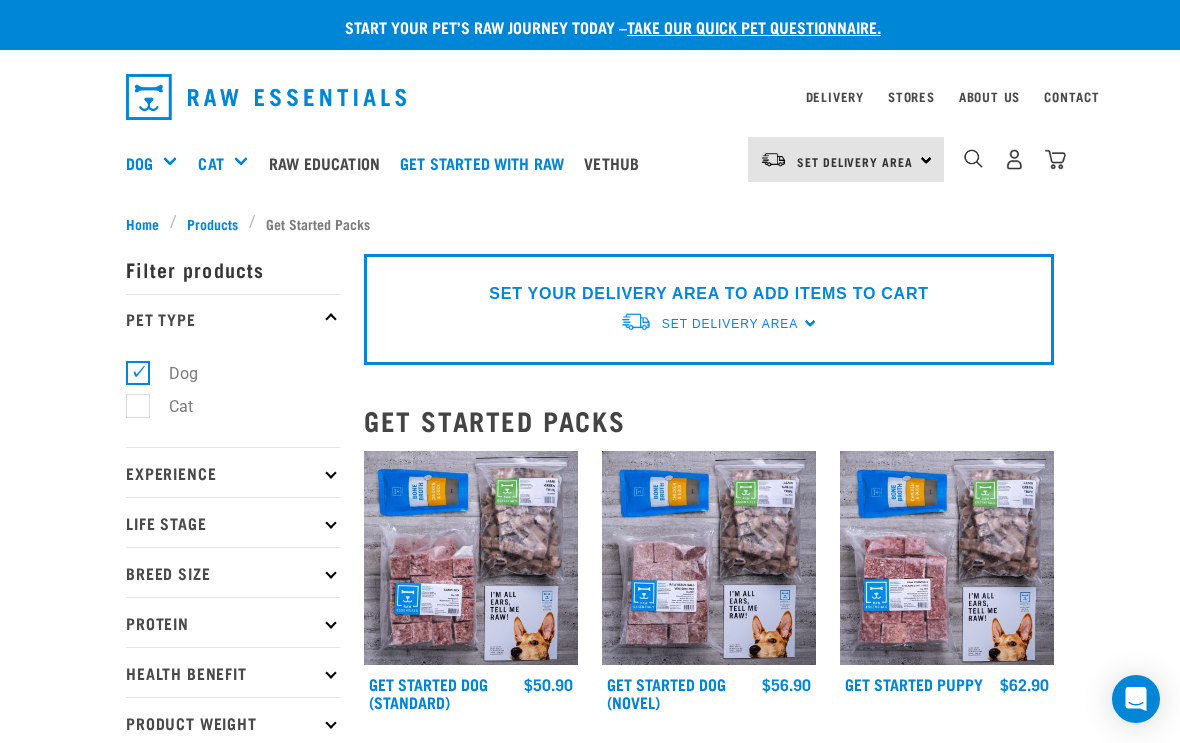 scroll, scrollTop: 56, scrollLeft: 0, axis: vertical 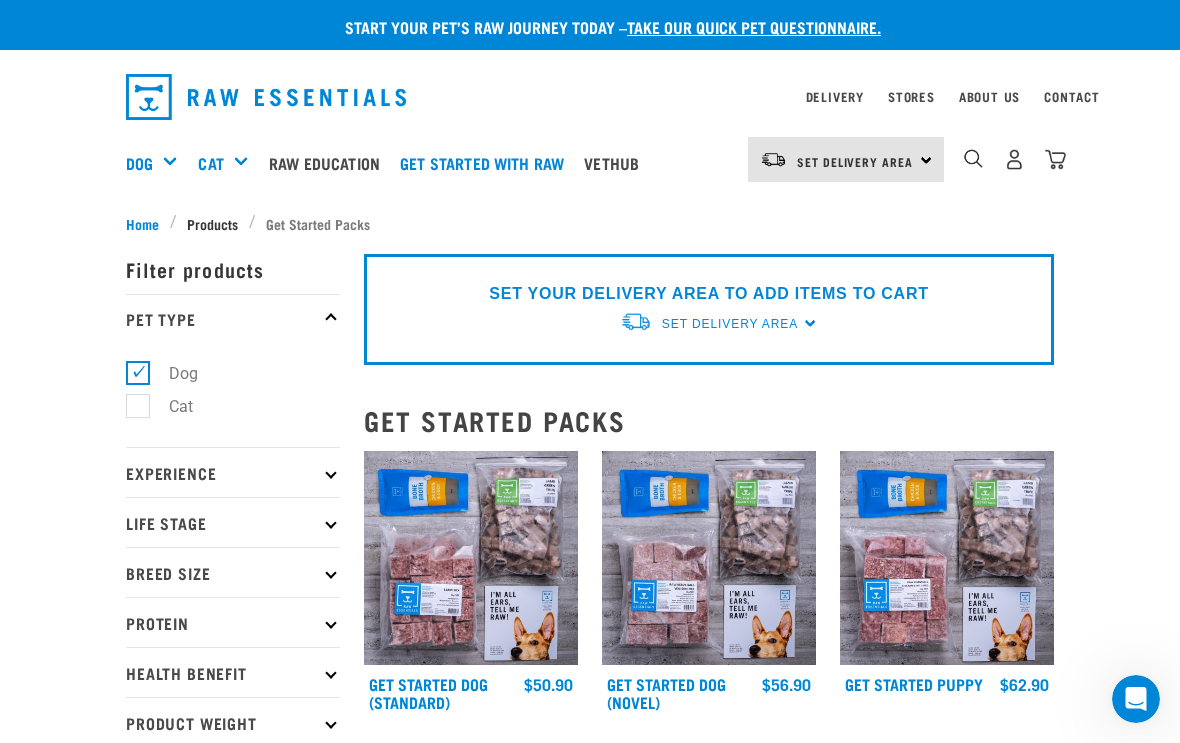 click on "Products" at bounding box center (212, 223) 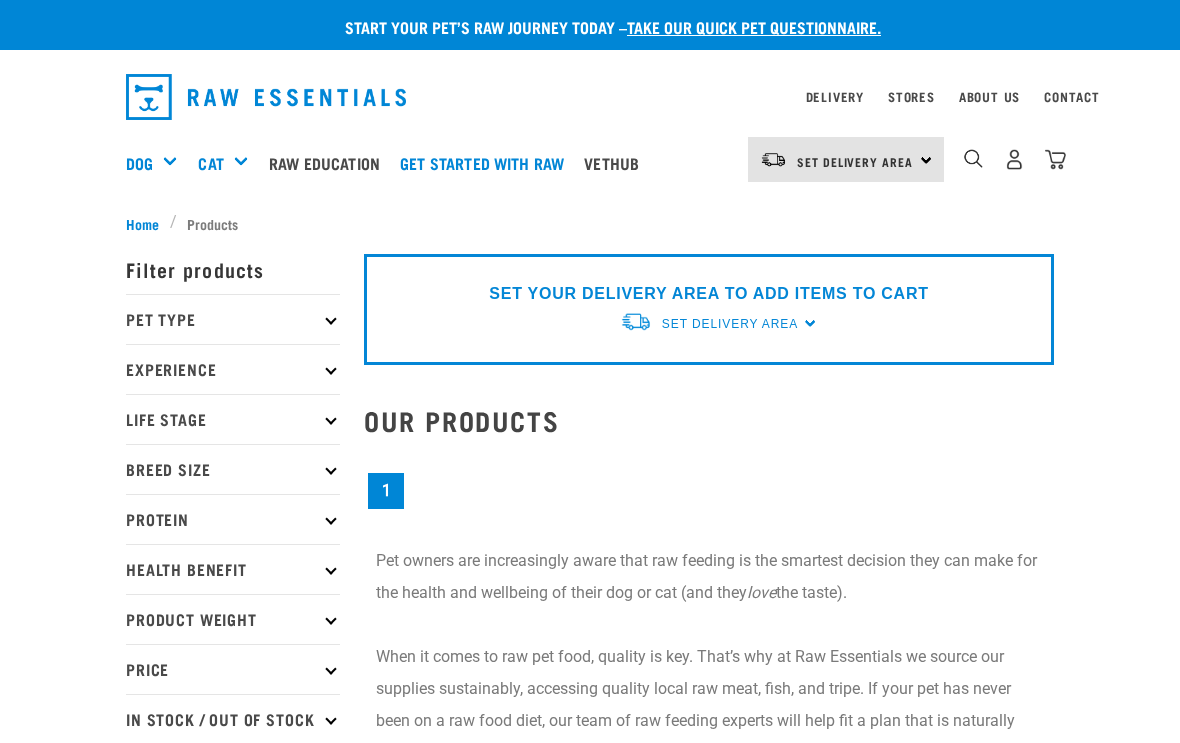 scroll, scrollTop: 0, scrollLeft: 0, axis: both 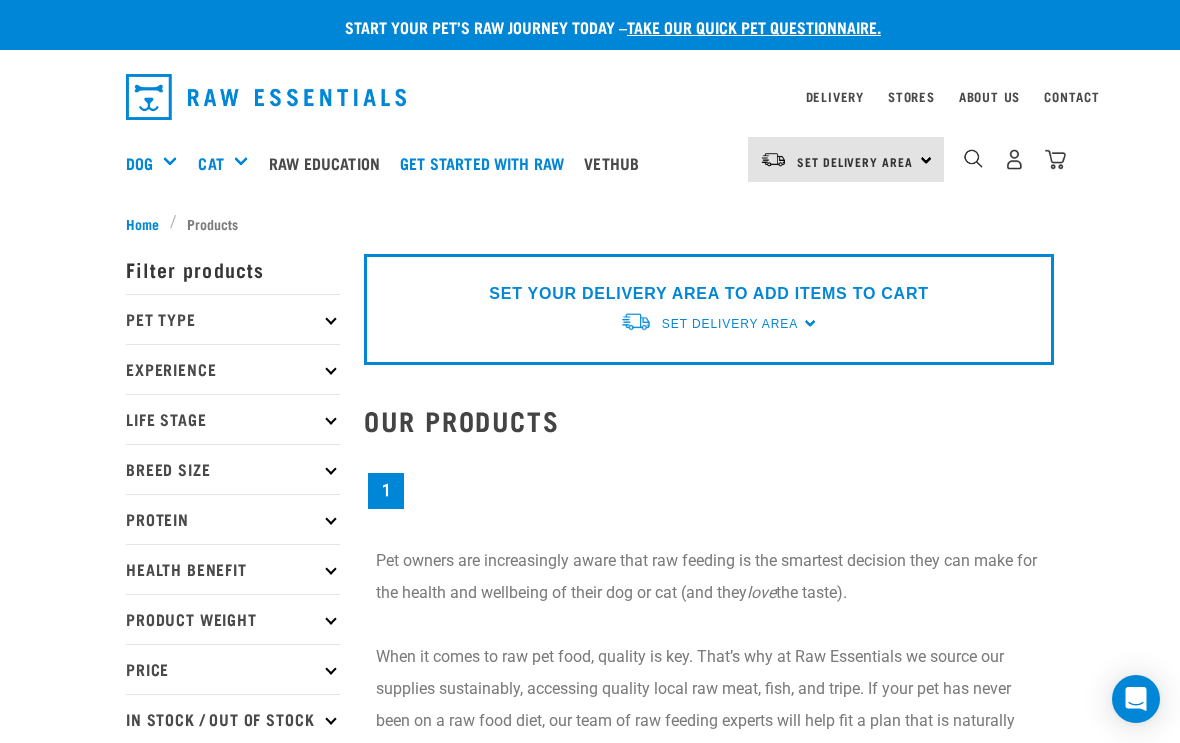 click on "Set Delivery Area" at bounding box center [730, 324] 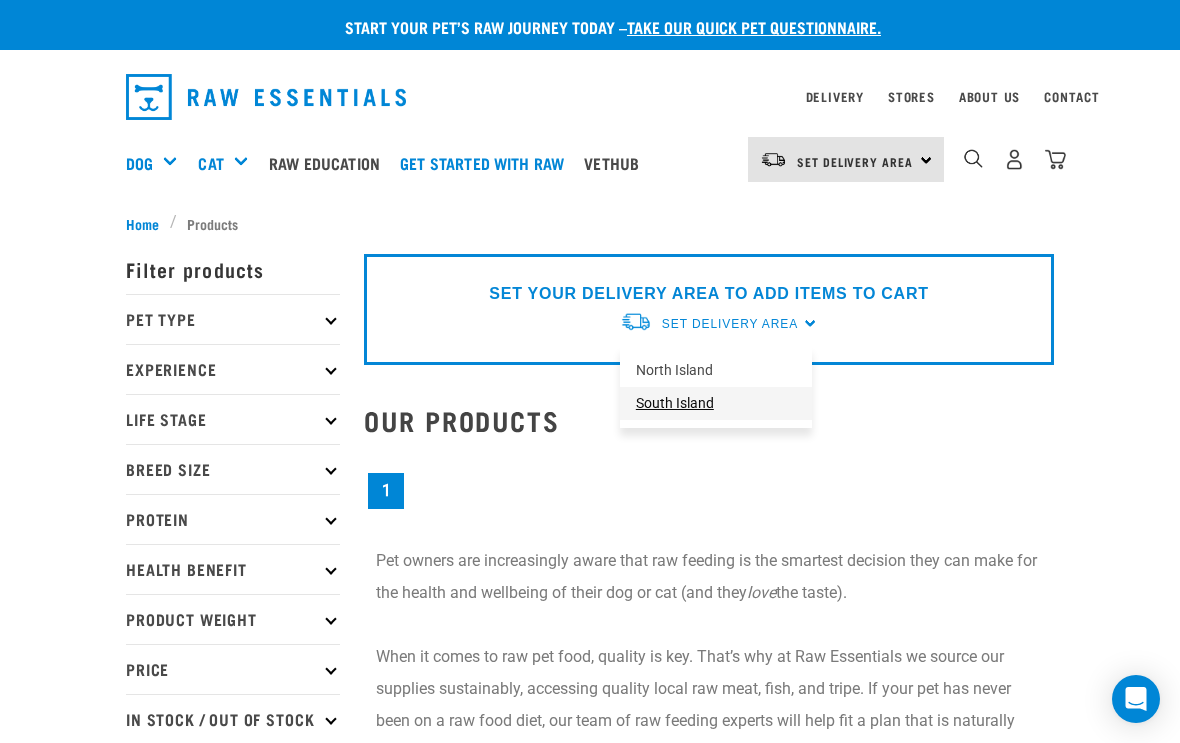 click on "South Island" at bounding box center [716, 403] 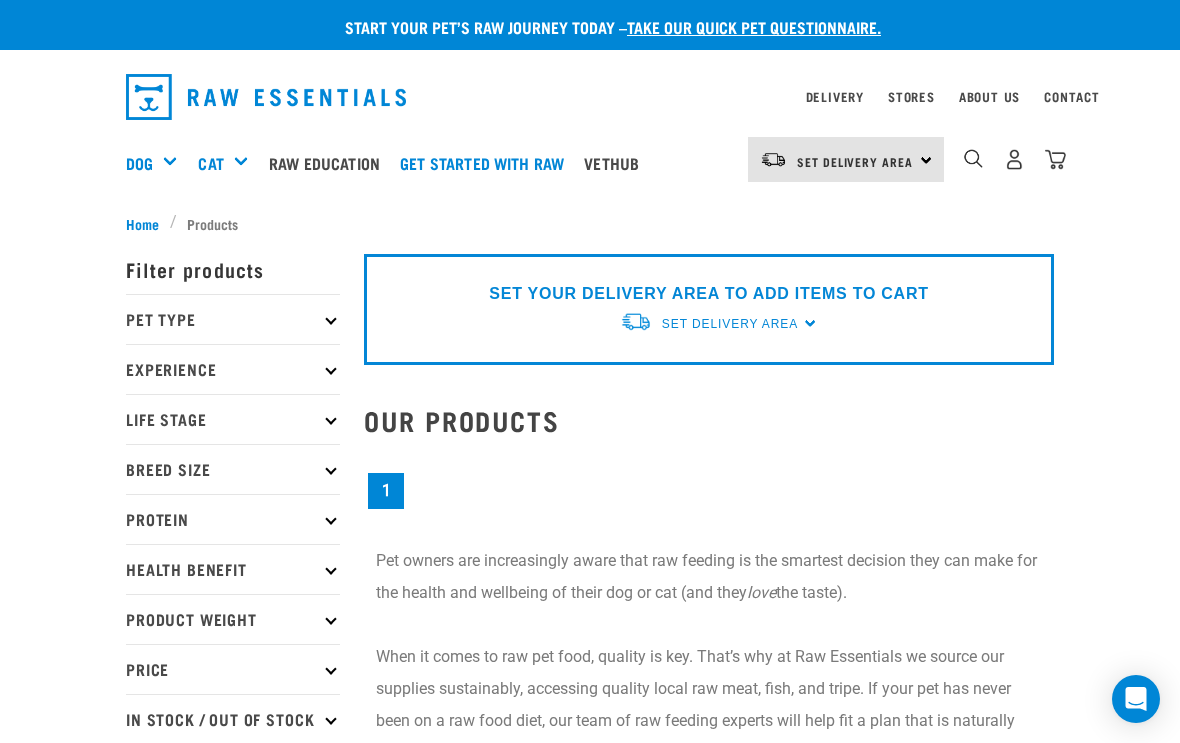 click at bounding box center [636, 321] 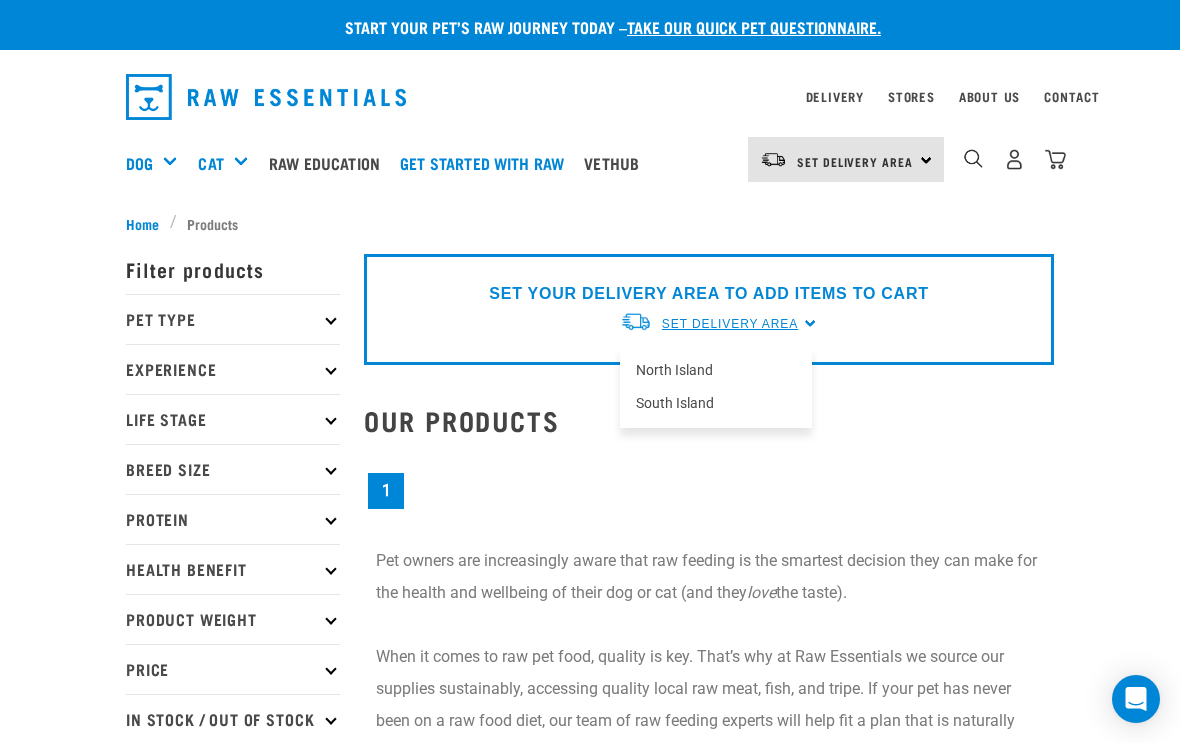click on "Set Delivery Area" at bounding box center [730, 324] 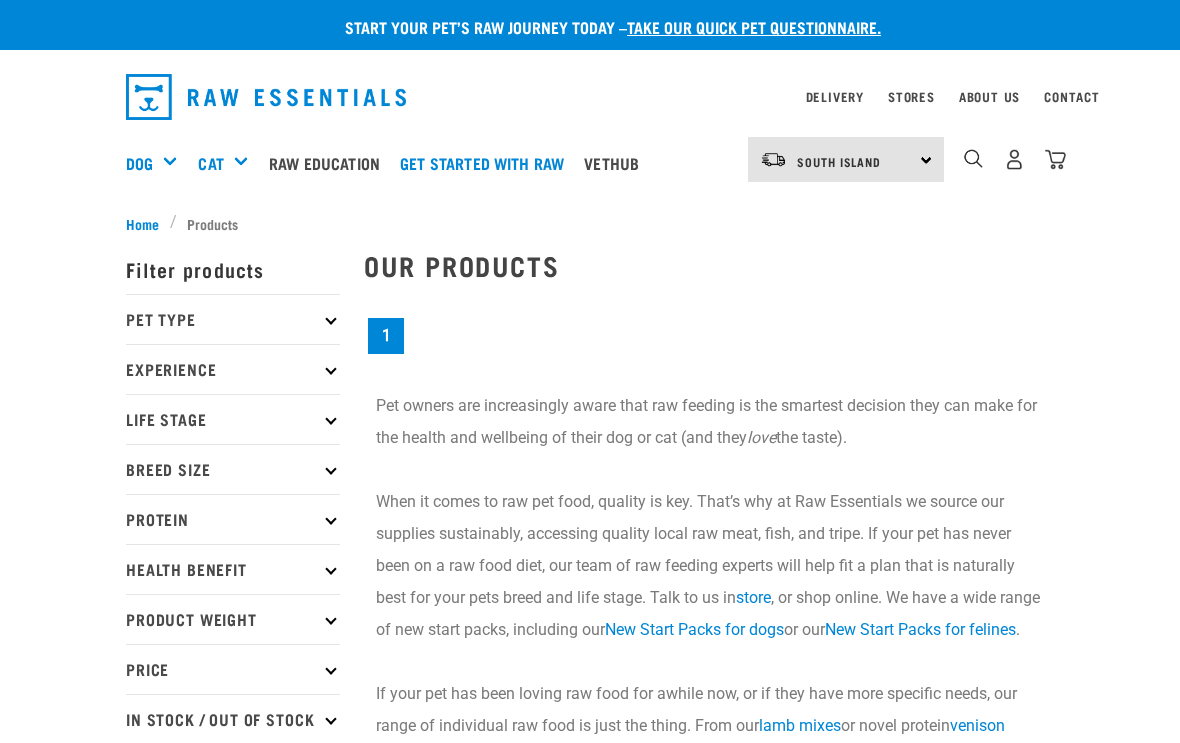 scroll, scrollTop: 0, scrollLeft: 0, axis: both 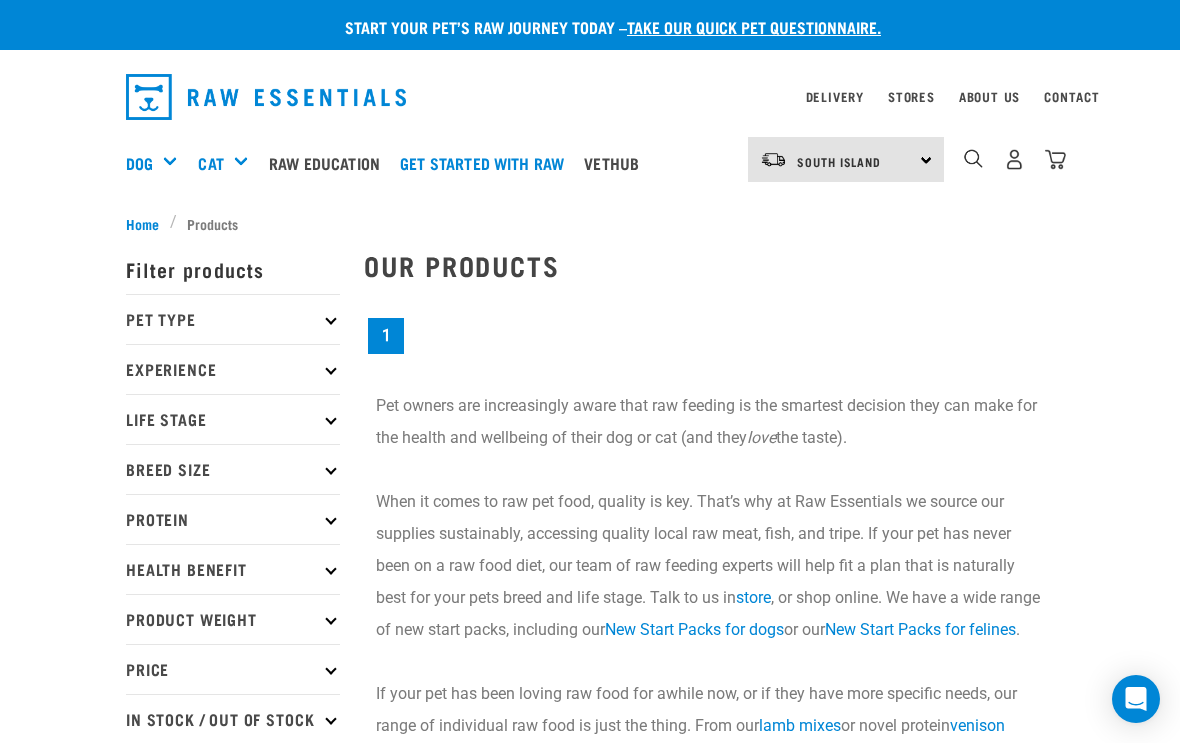 click at bounding box center (773, 160) 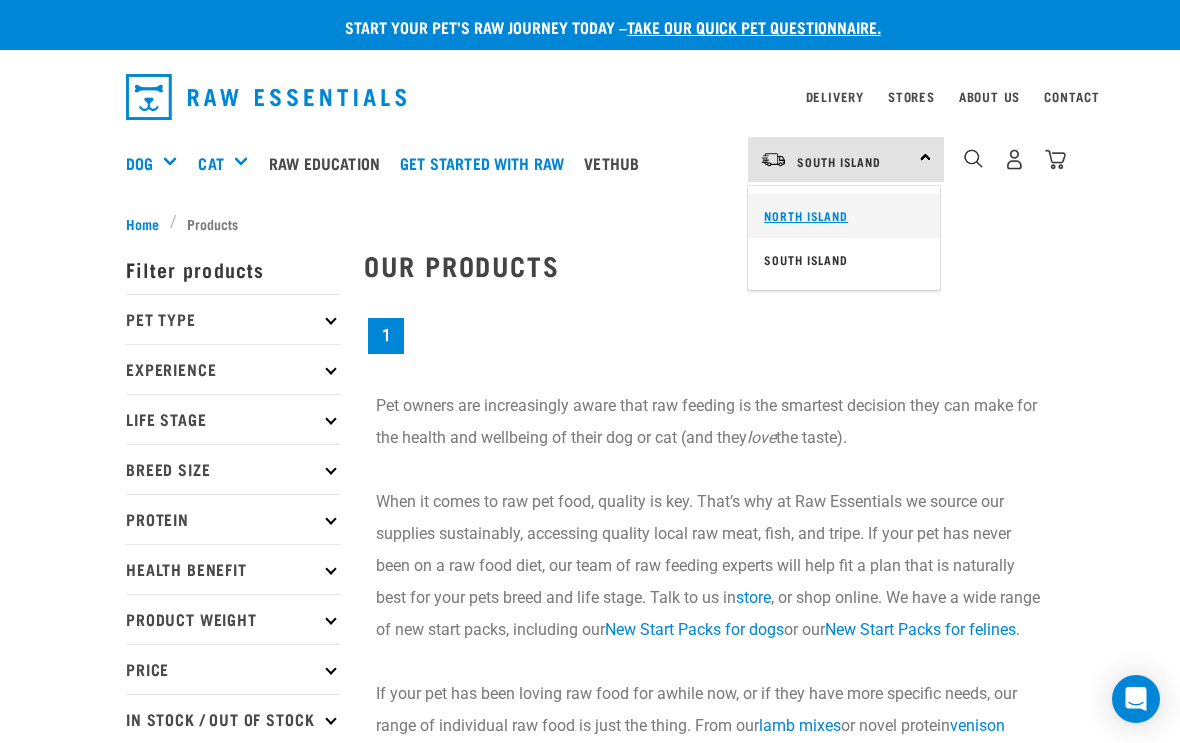 click on "North Island" at bounding box center [844, 216] 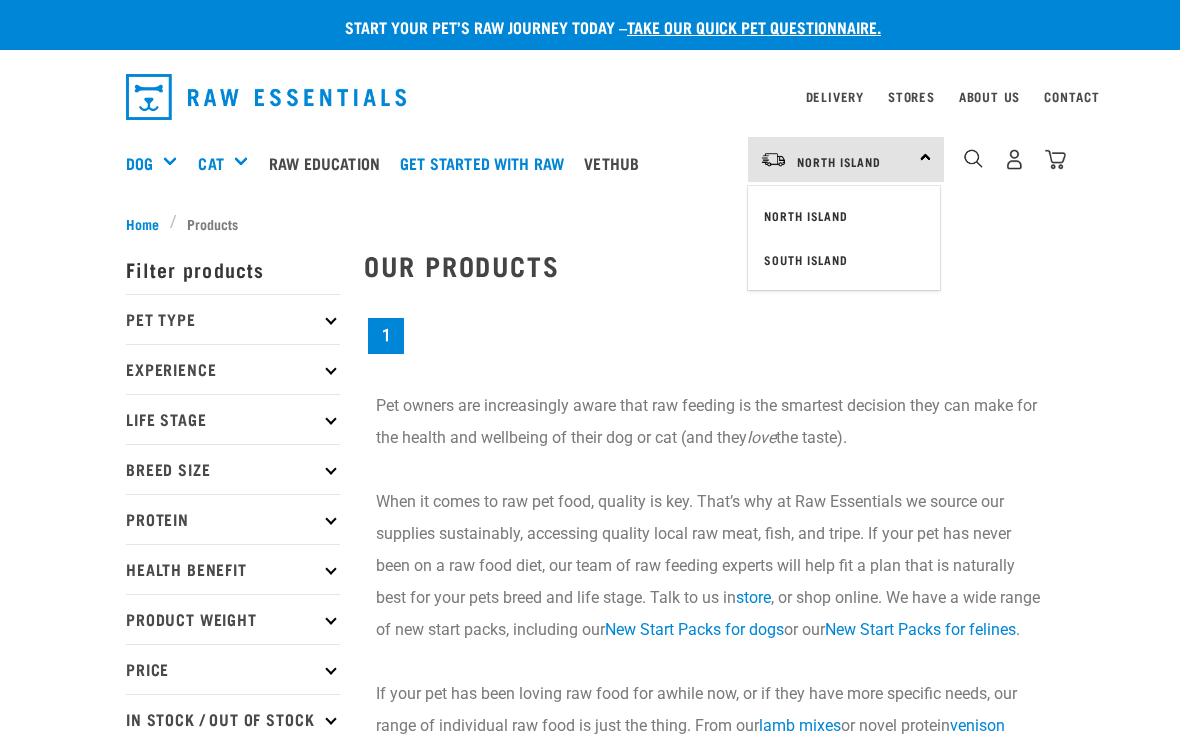 scroll, scrollTop: 0, scrollLeft: 0, axis: both 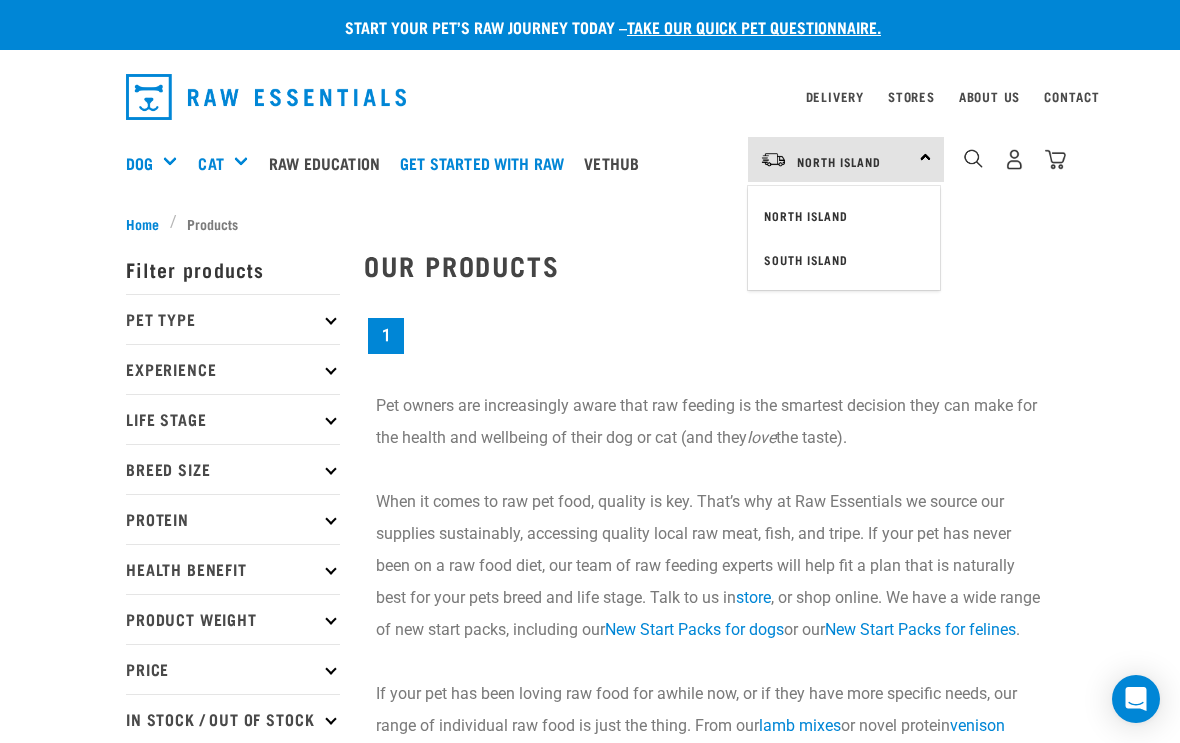 click on "1" at bounding box center [709, 327] 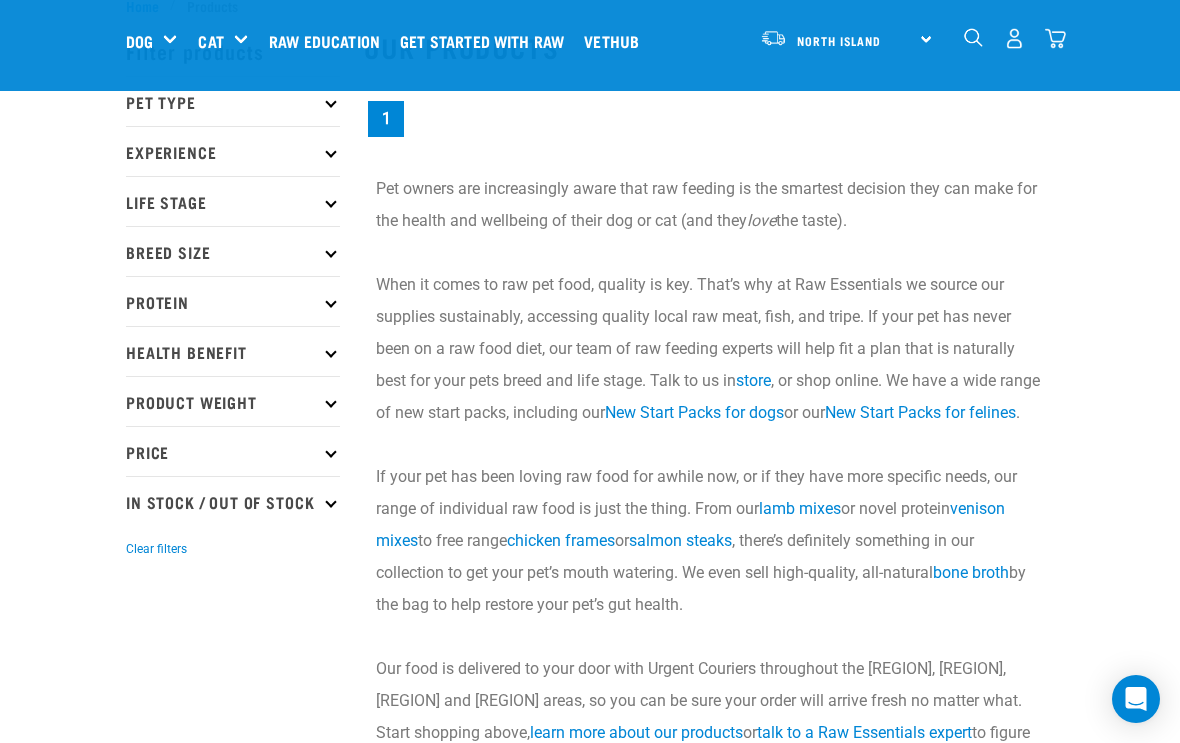 scroll, scrollTop: 0, scrollLeft: 0, axis: both 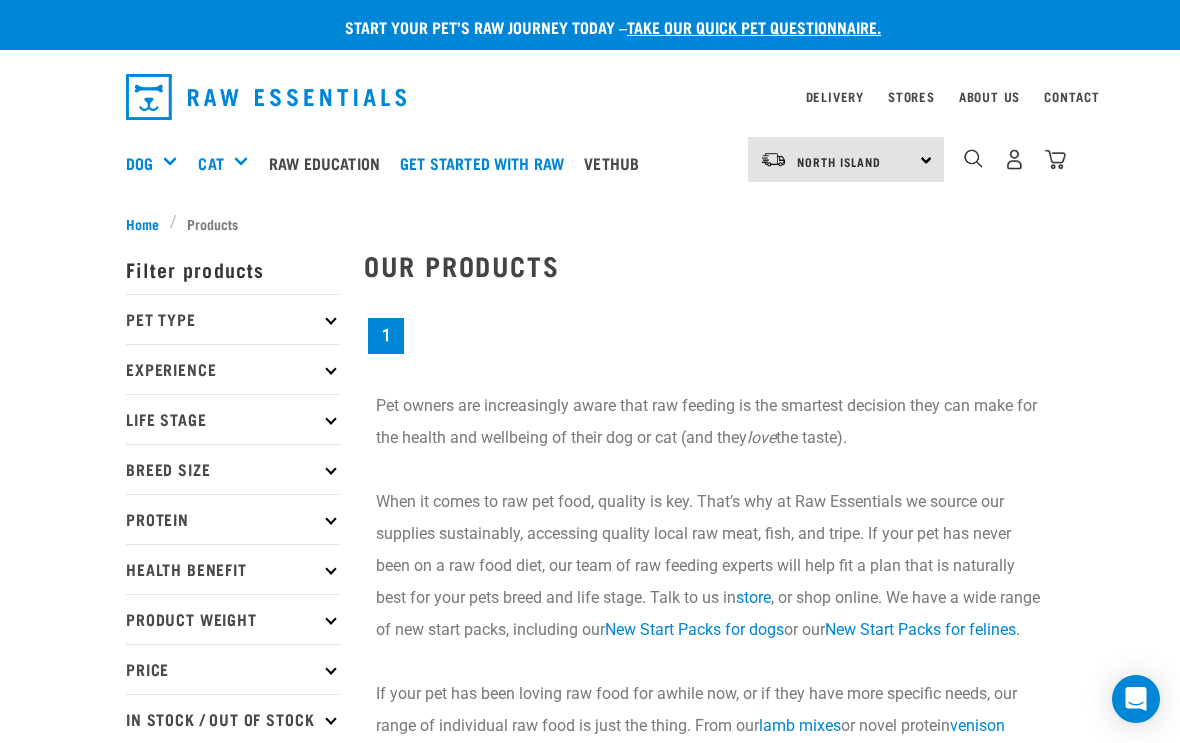 click on "Pet Type" at bounding box center [233, 319] 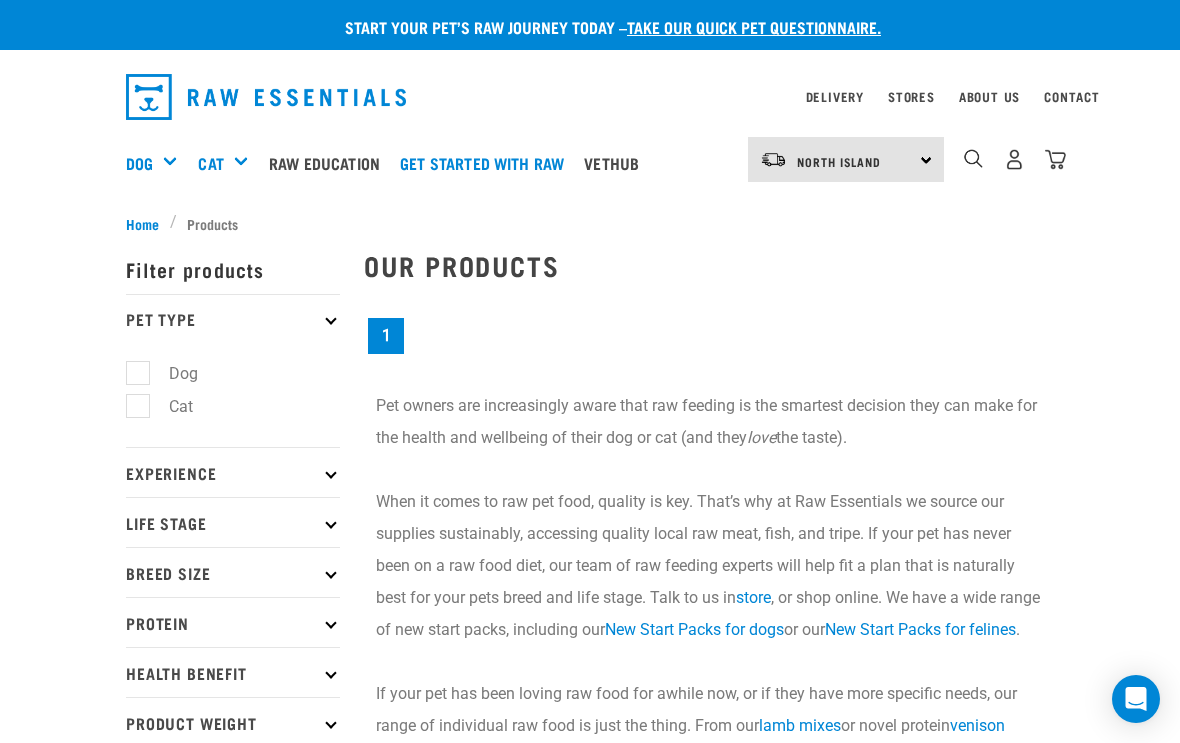 click on "Dog" at bounding box center (171, 373) 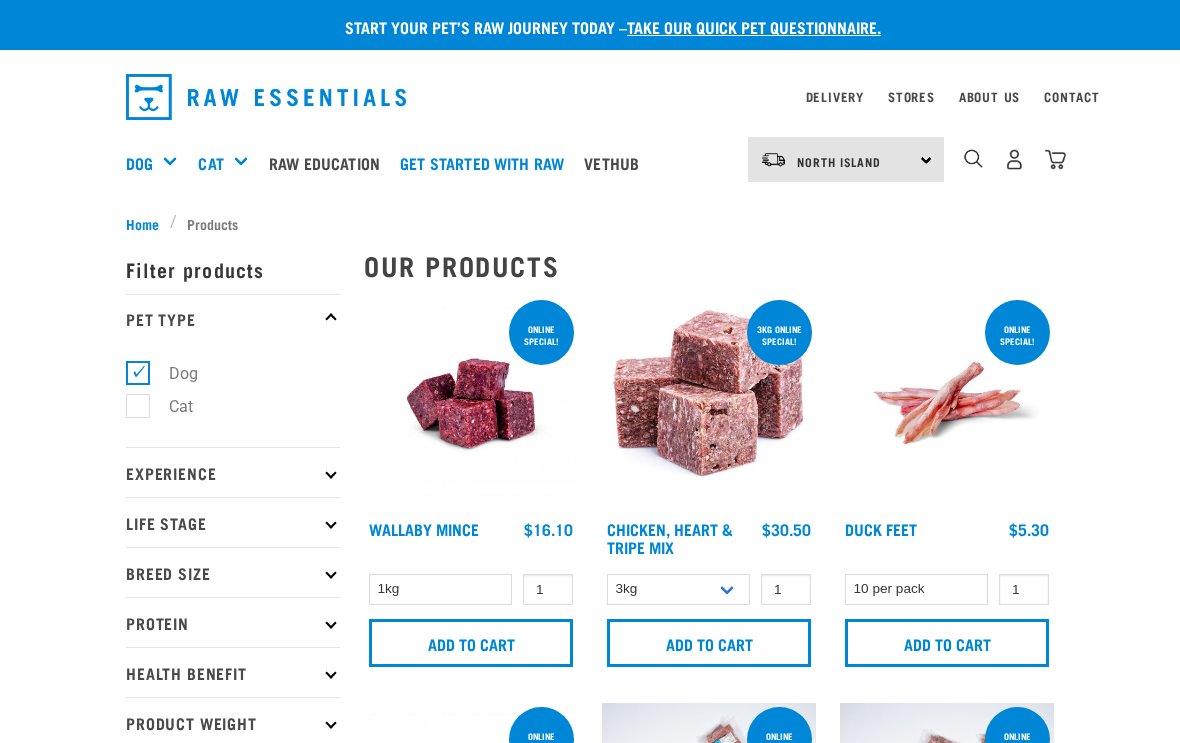 scroll, scrollTop: 0, scrollLeft: 0, axis: both 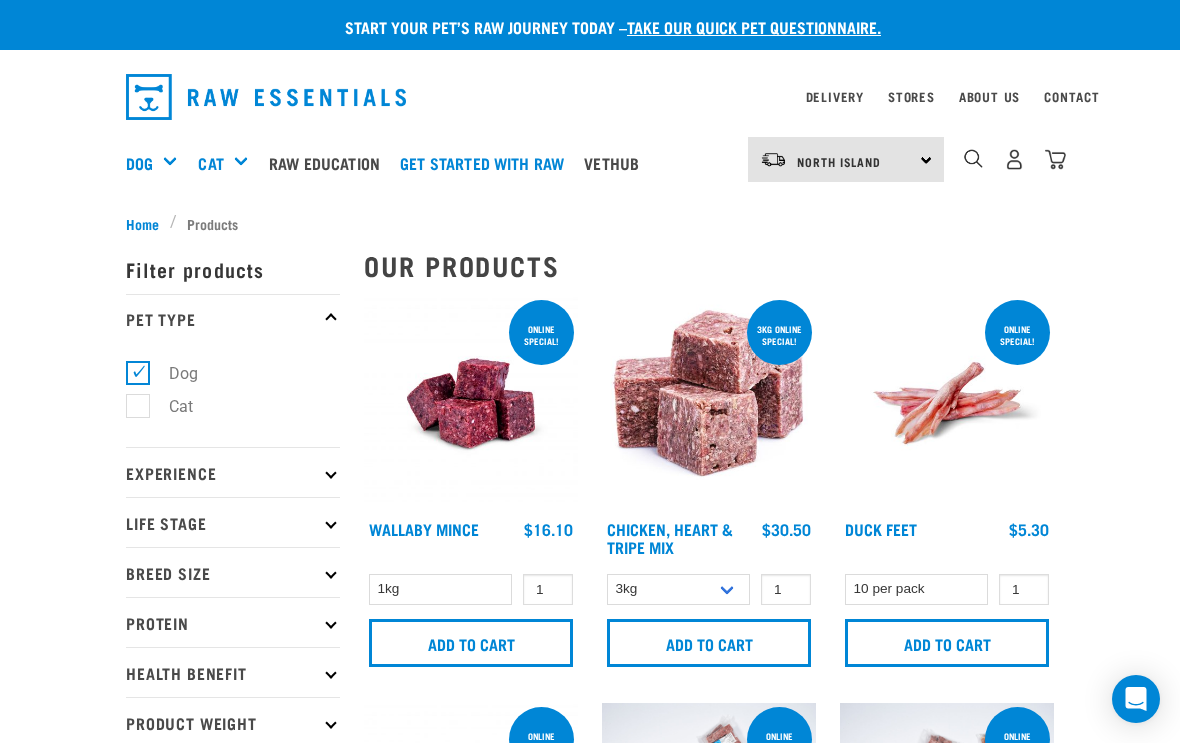 click on "Protein" at bounding box center [233, 622] 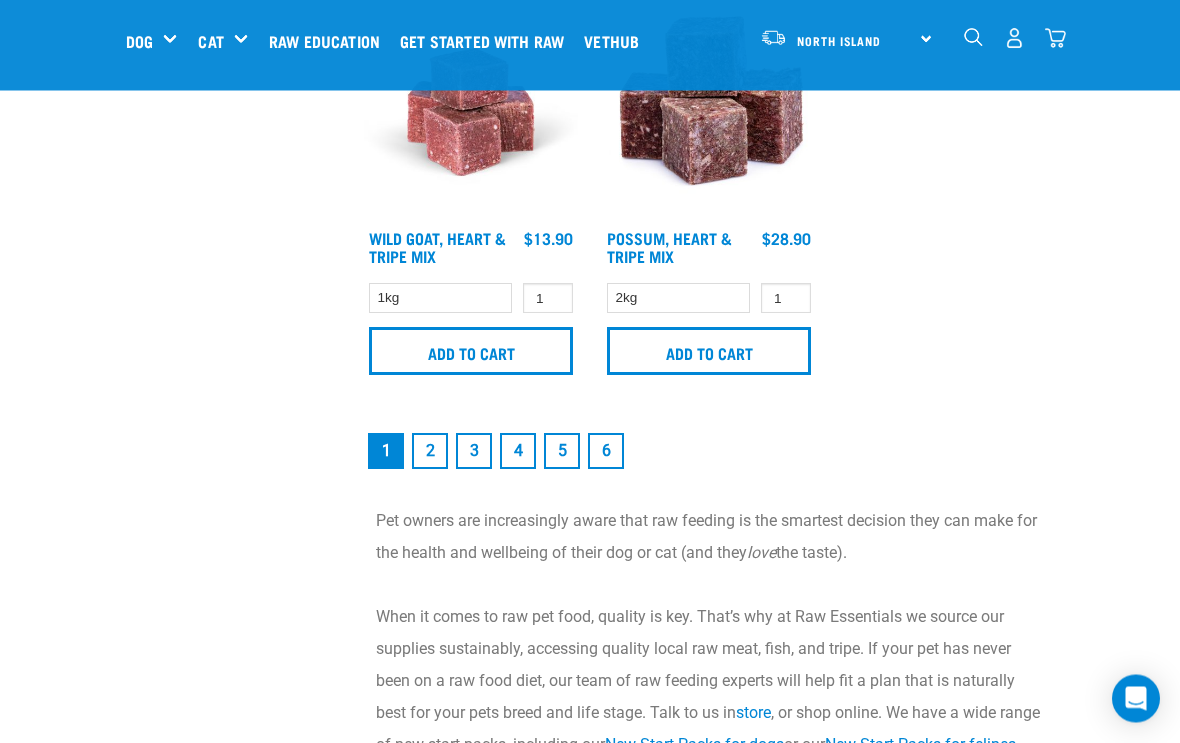 scroll, scrollTop: 4220, scrollLeft: 0, axis: vertical 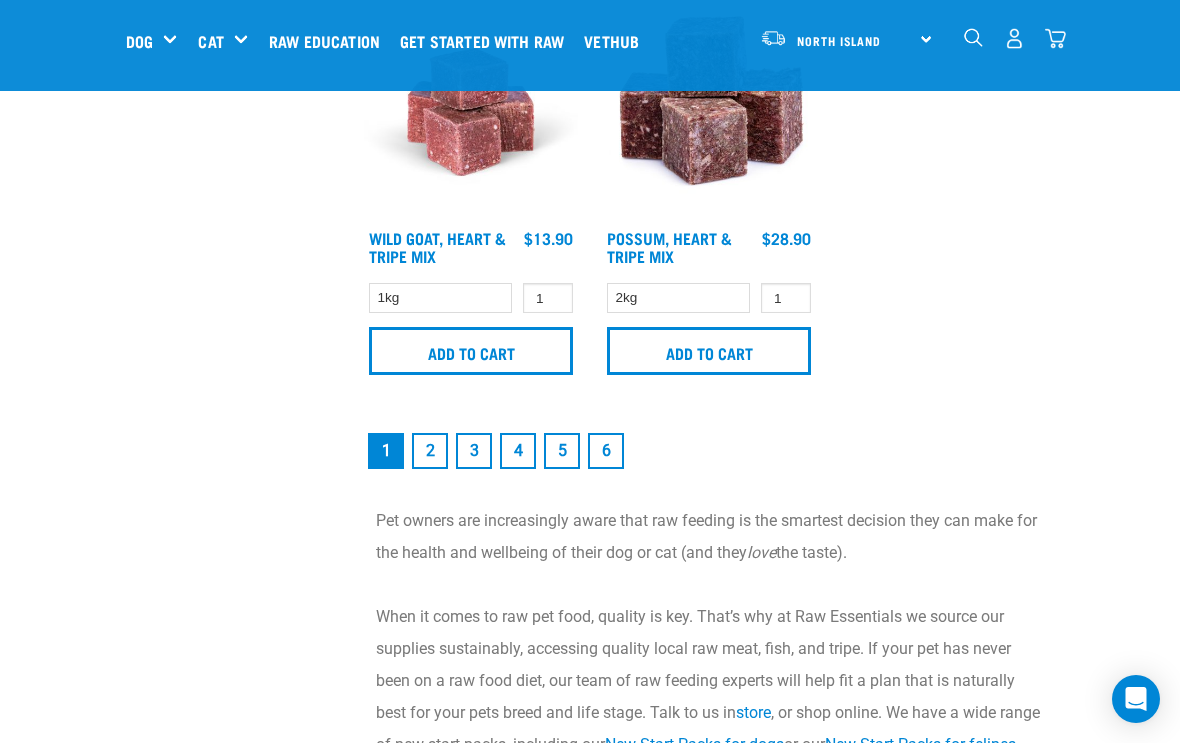 click on "2" at bounding box center [430, 451] 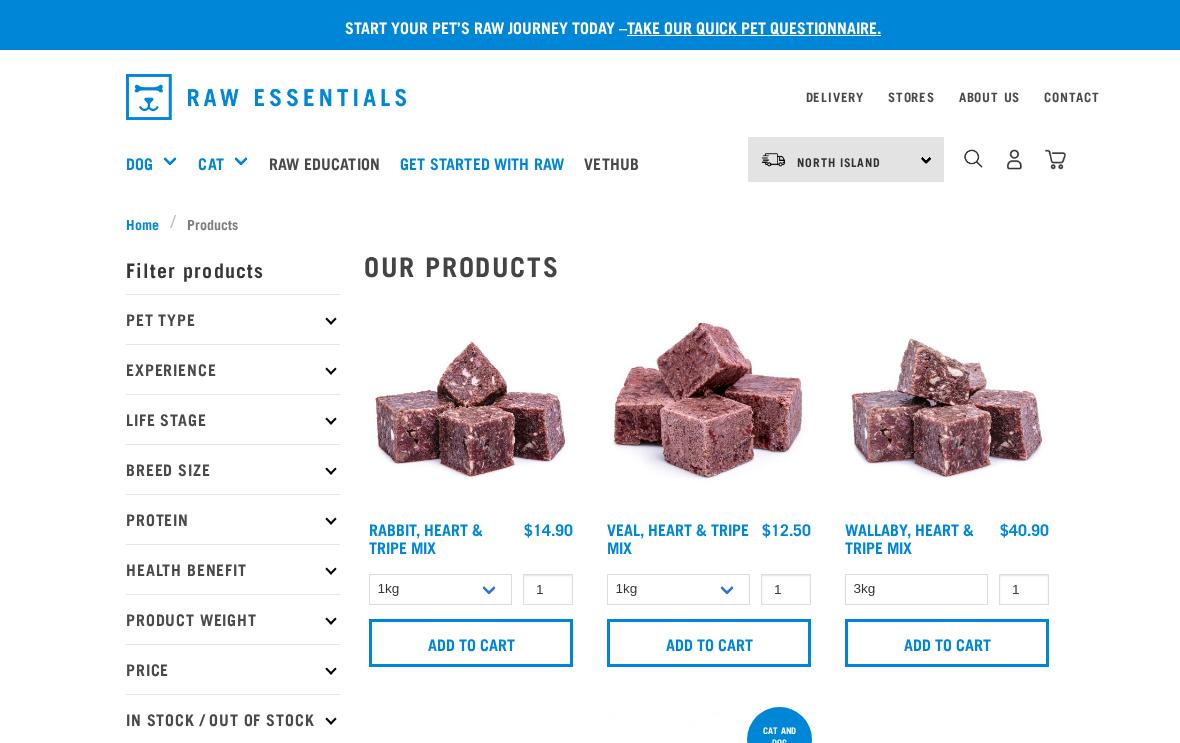 scroll, scrollTop: 0, scrollLeft: 0, axis: both 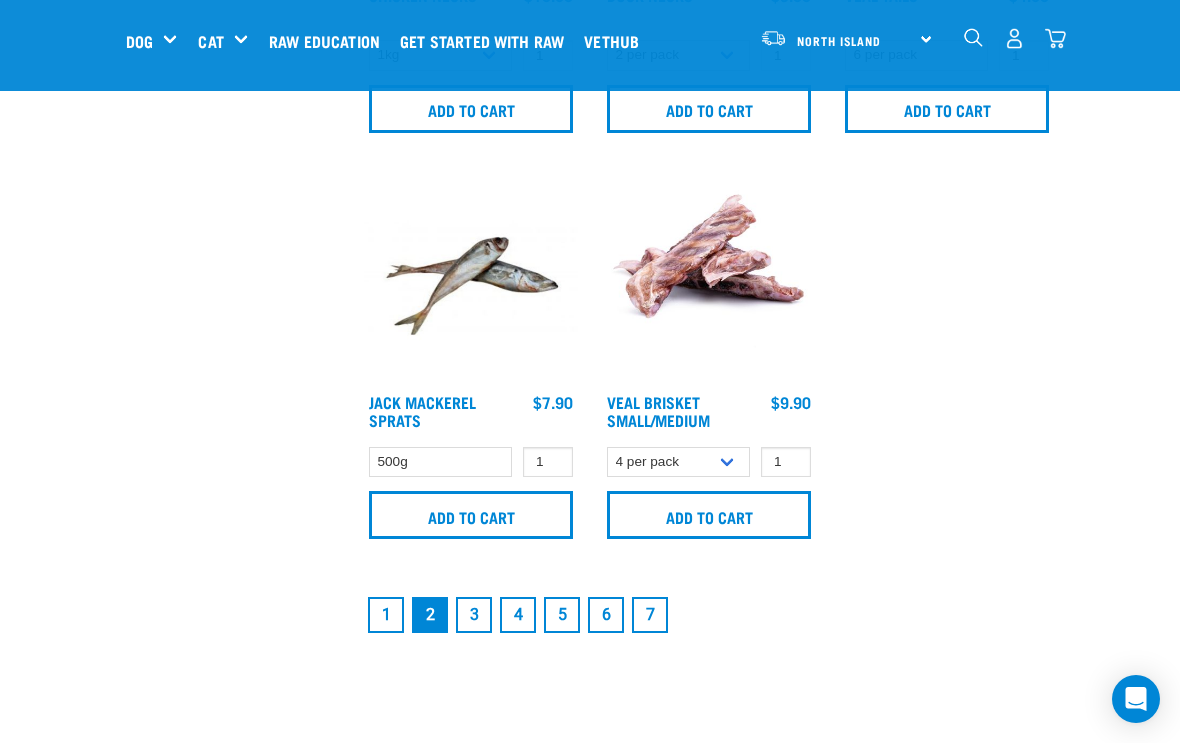 click on "3" at bounding box center [474, 615] 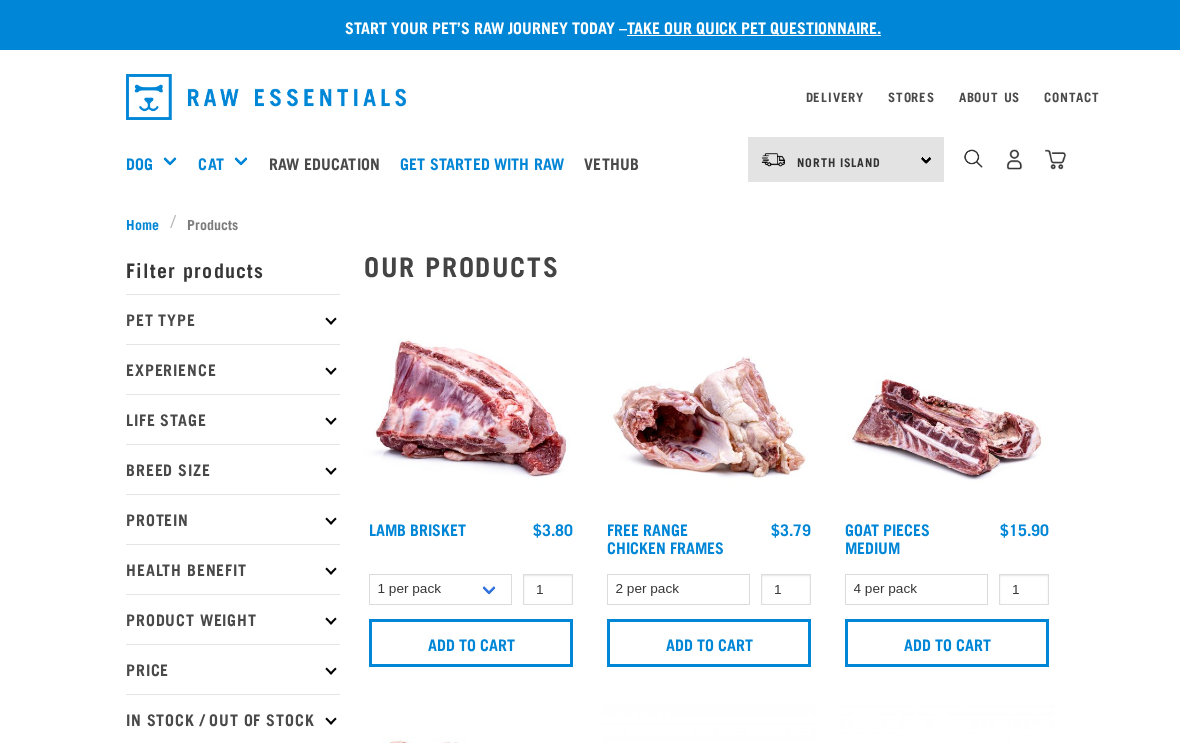 scroll, scrollTop: 0, scrollLeft: 0, axis: both 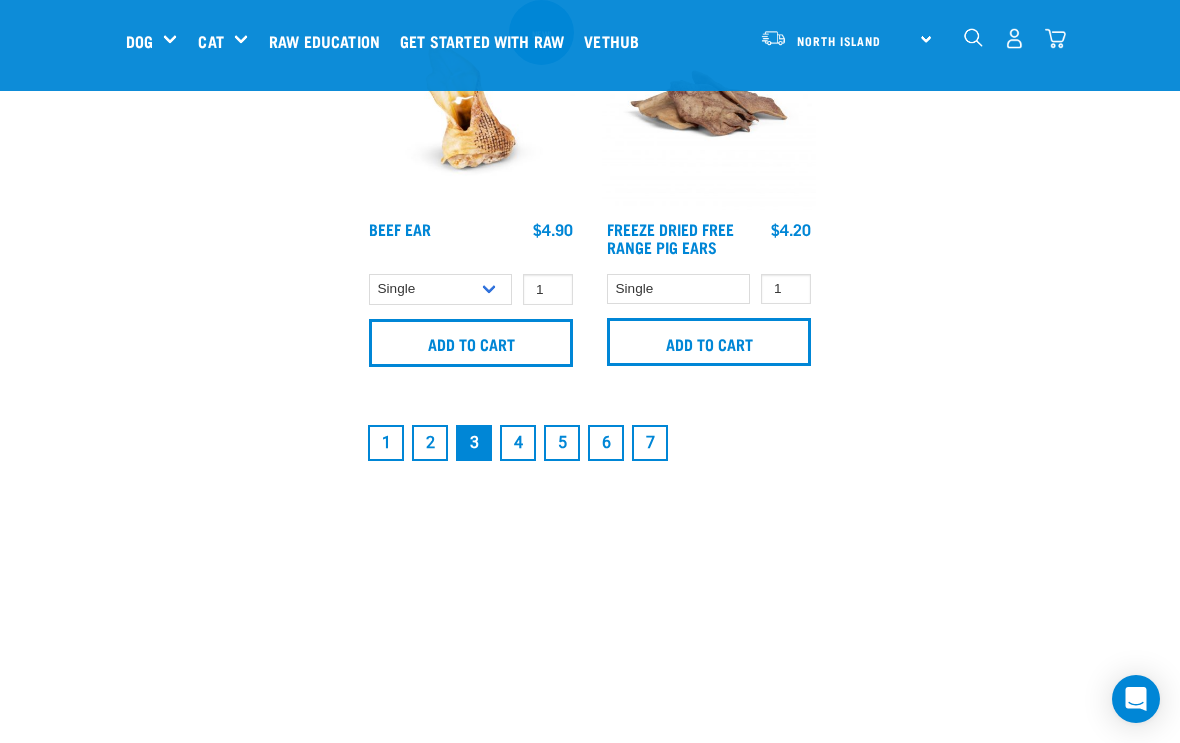 click on "2" at bounding box center (430, 443) 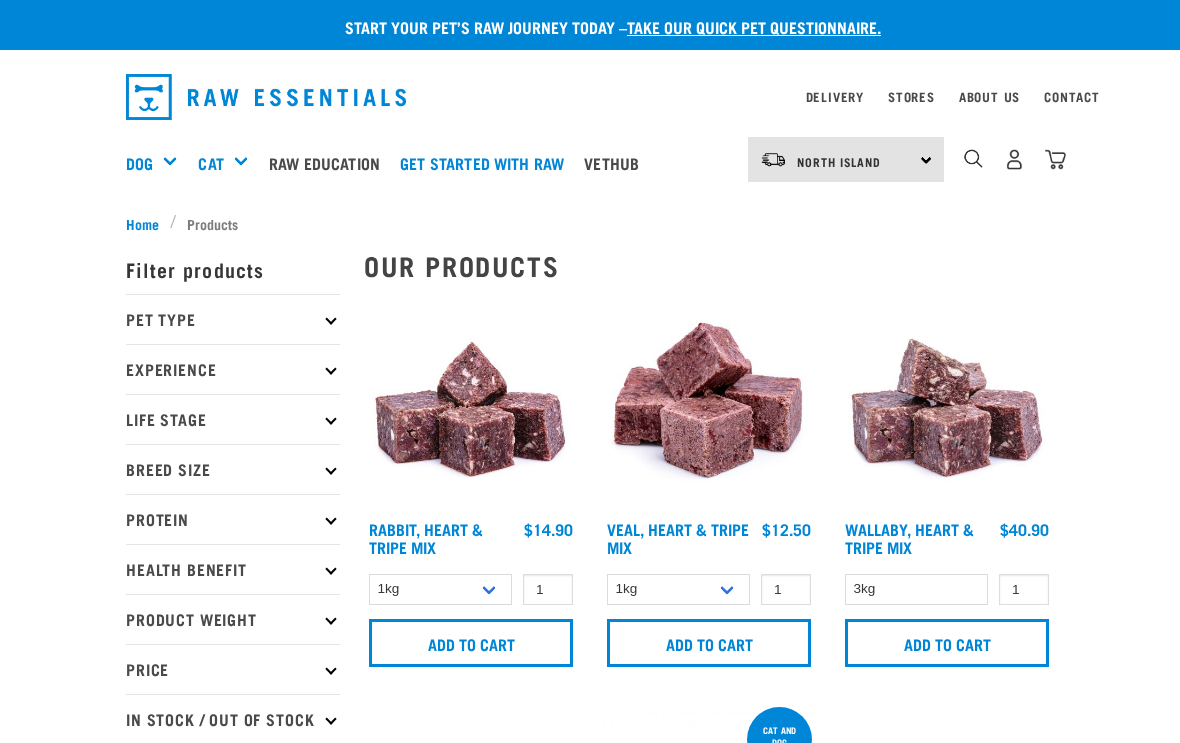 scroll, scrollTop: 0, scrollLeft: 0, axis: both 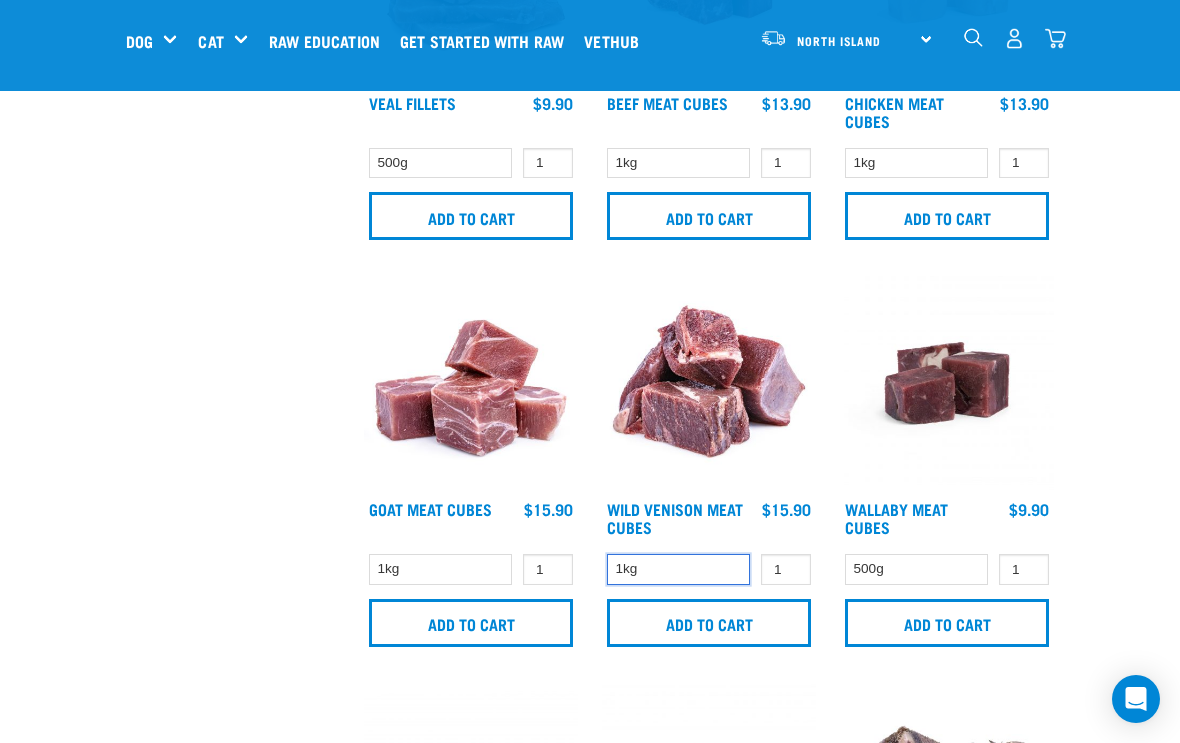 click on "1kg" at bounding box center (678, 569) 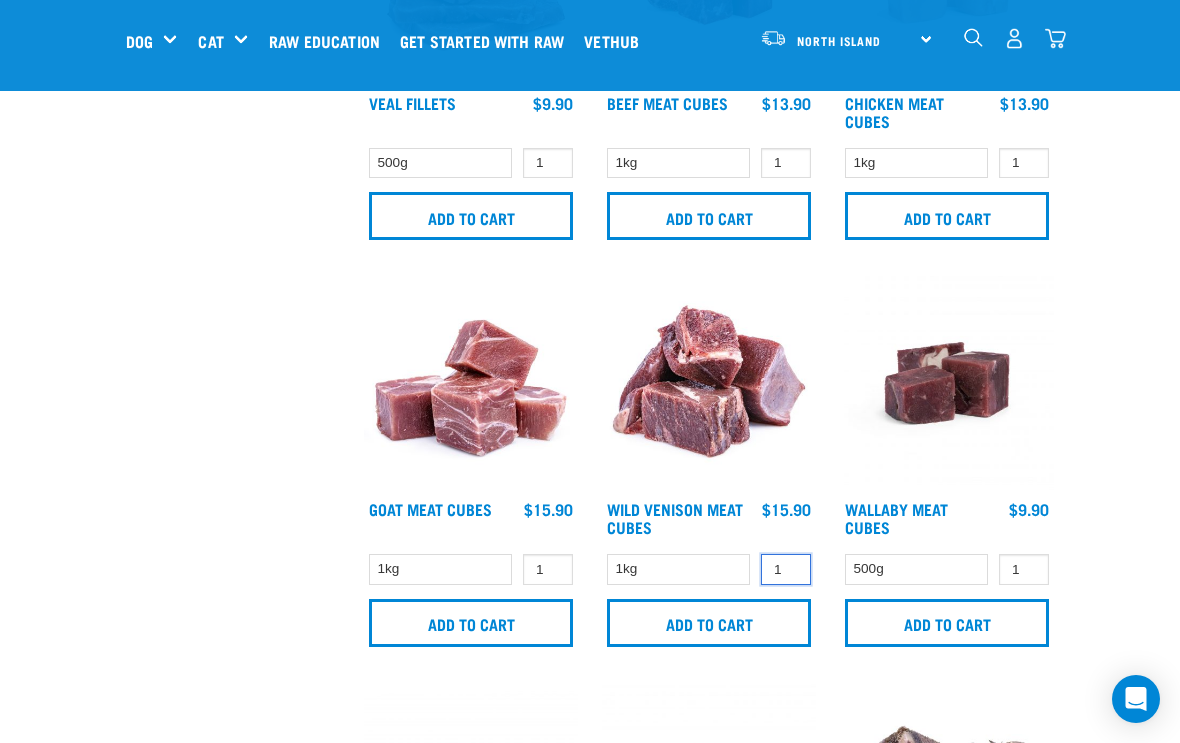 click on "1" at bounding box center [786, 569] 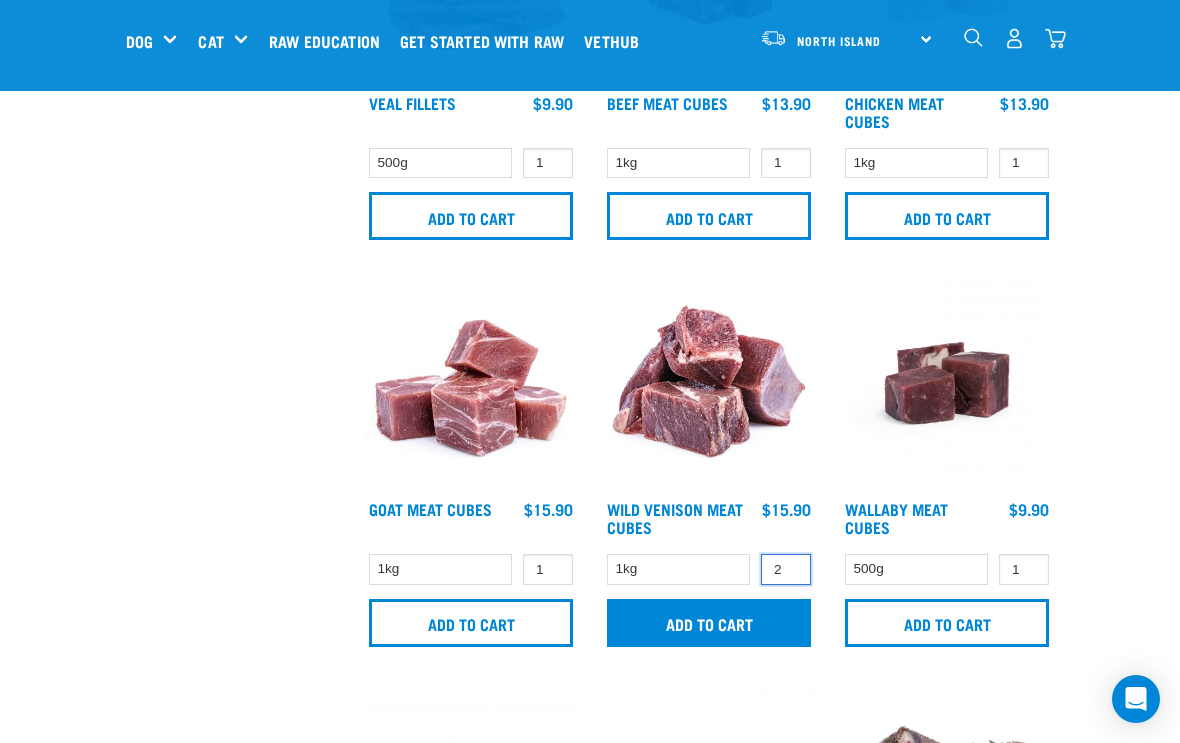 type on "2" 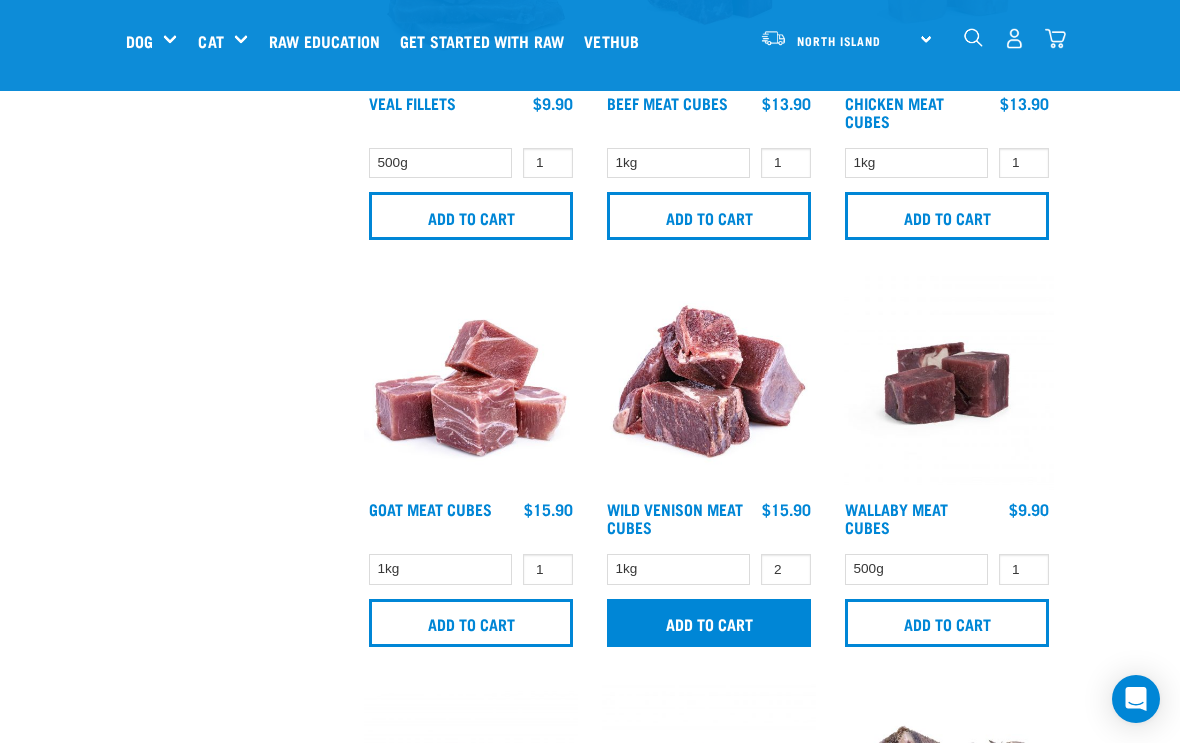 click on "Add to cart" at bounding box center (709, 623) 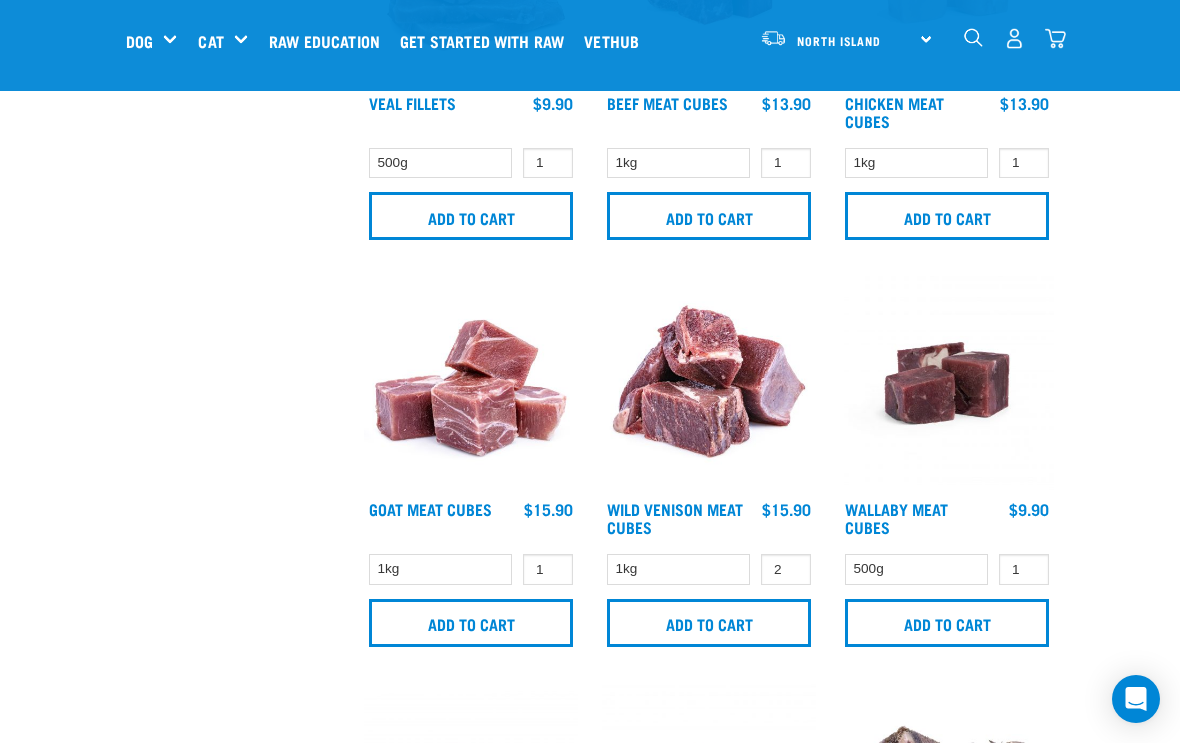 click at bounding box center [70, 372] 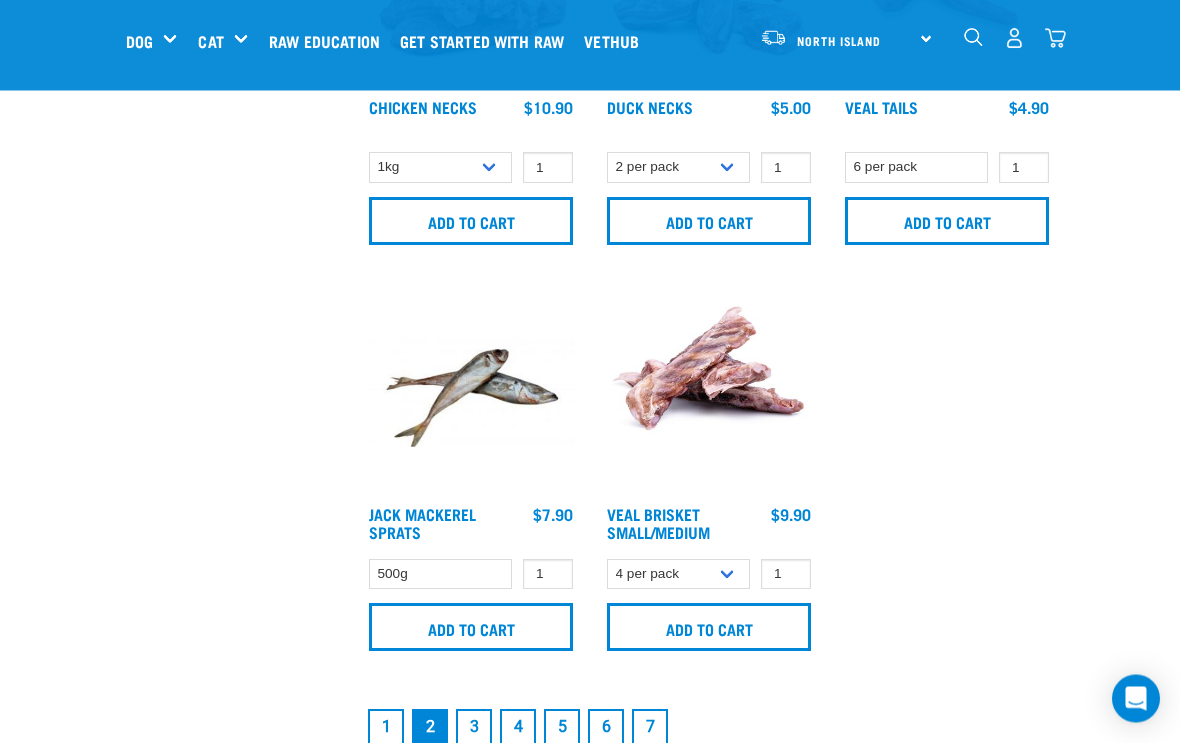 scroll, scrollTop: 3957, scrollLeft: 0, axis: vertical 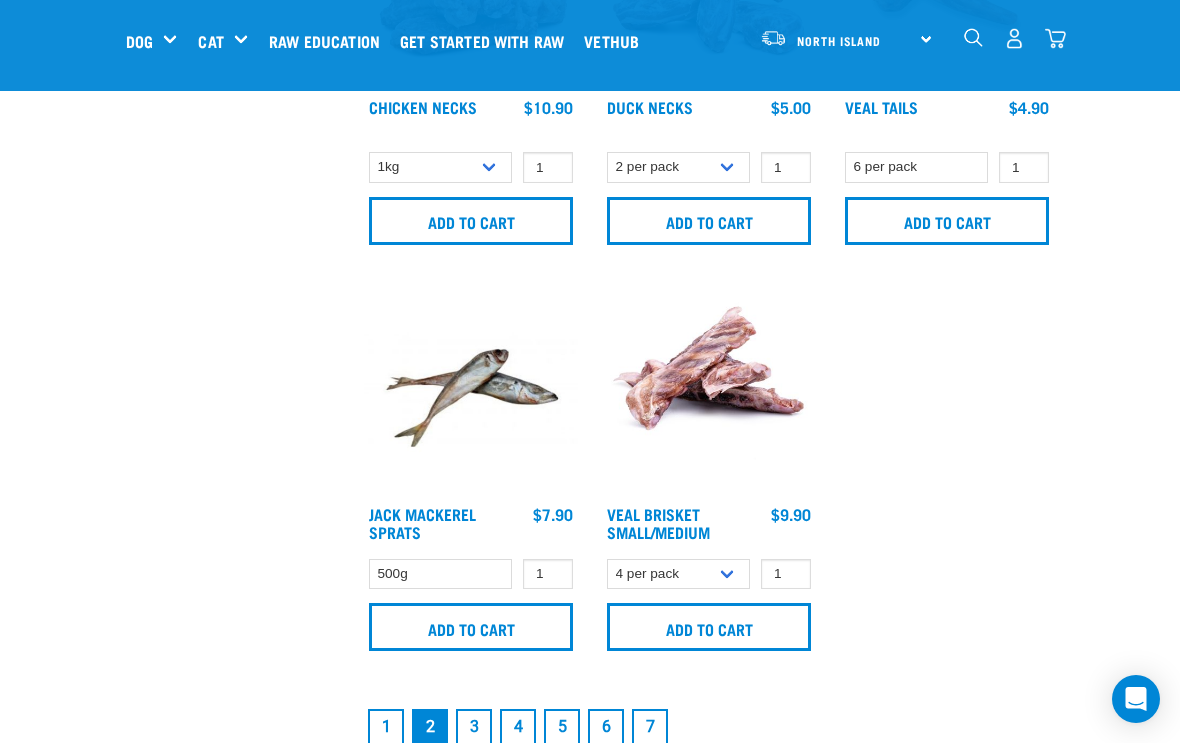 click on "3" at bounding box center [474, 727] 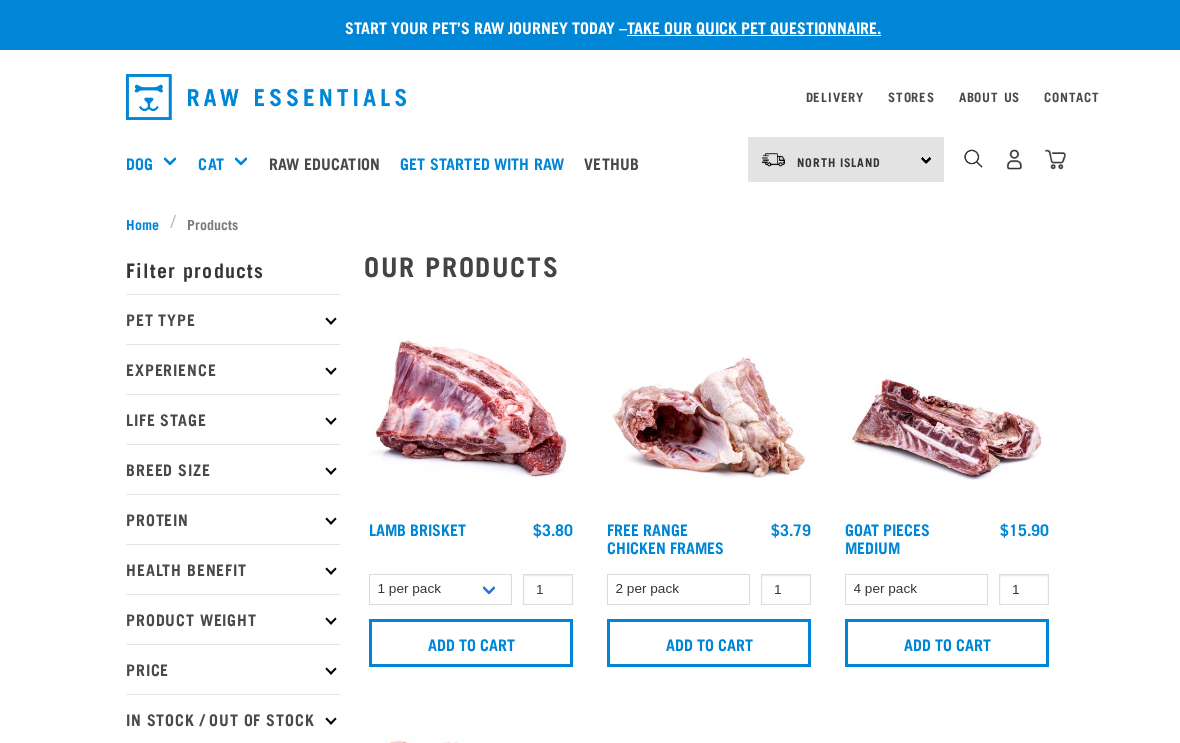 scroll, scrollTop: 0, scrollLeft: 0, axis: both 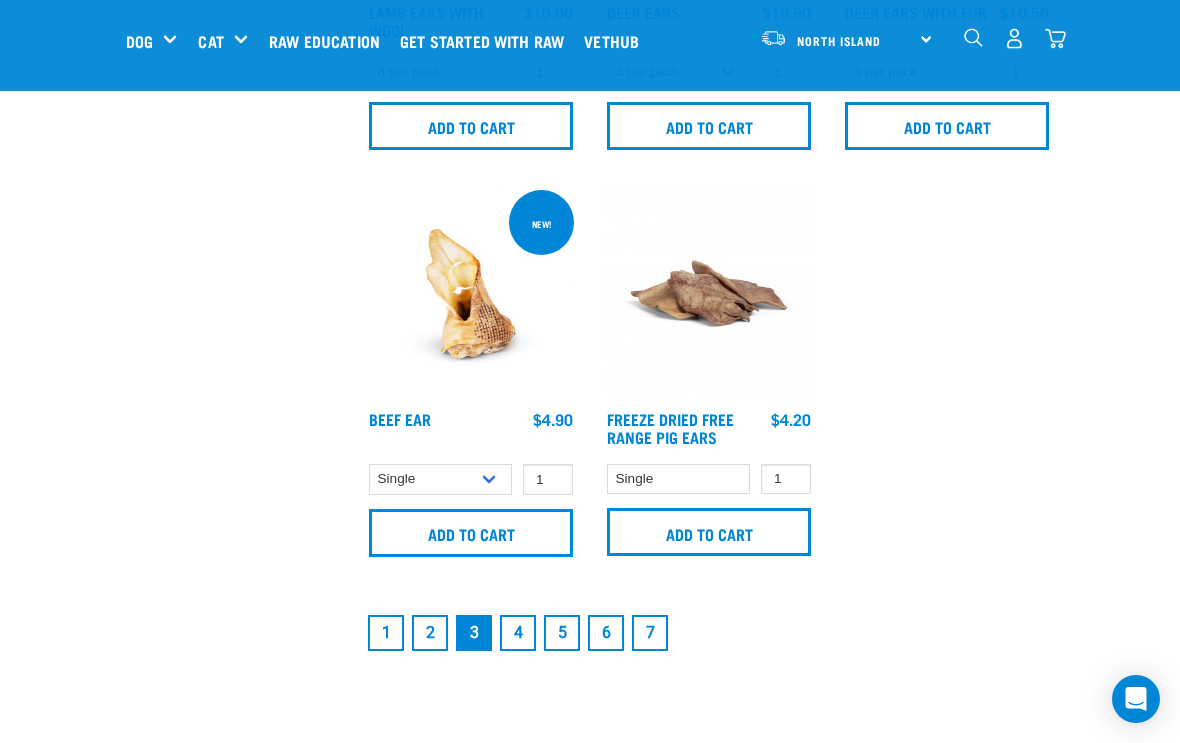 click on "4" at bounding box center (518, 633) 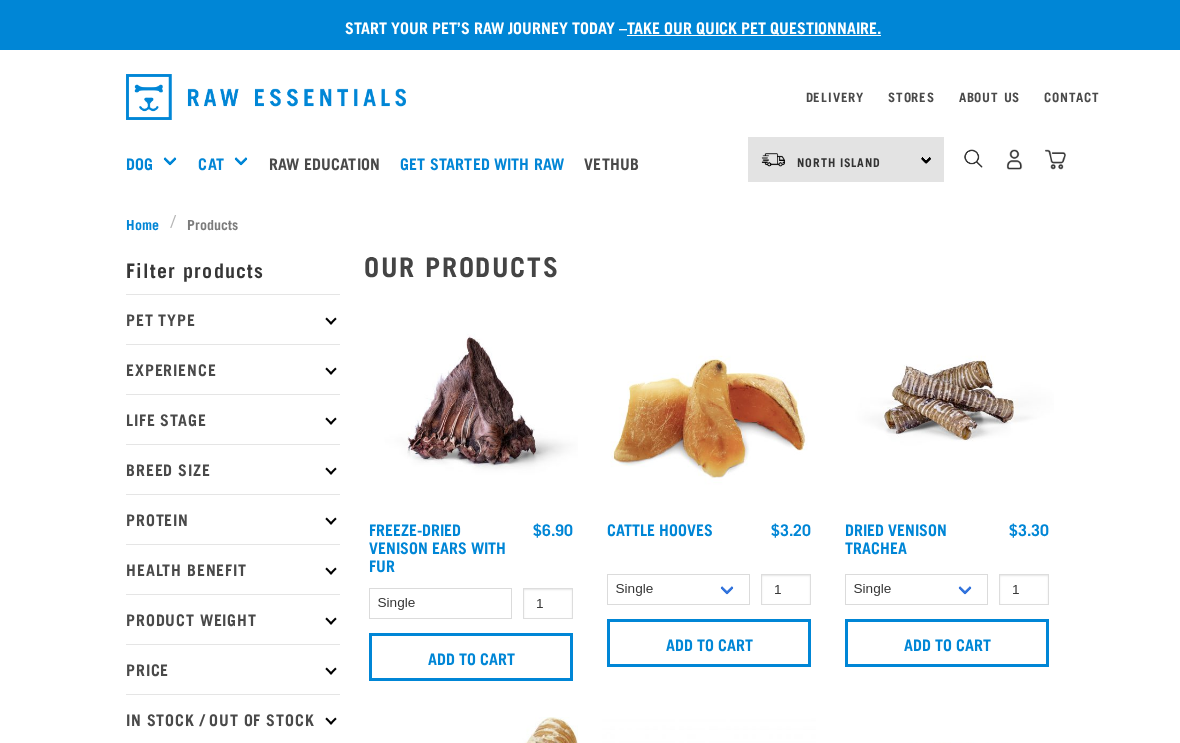 scroll, scrollTop: 0, scrollLeft: 0, axis: both 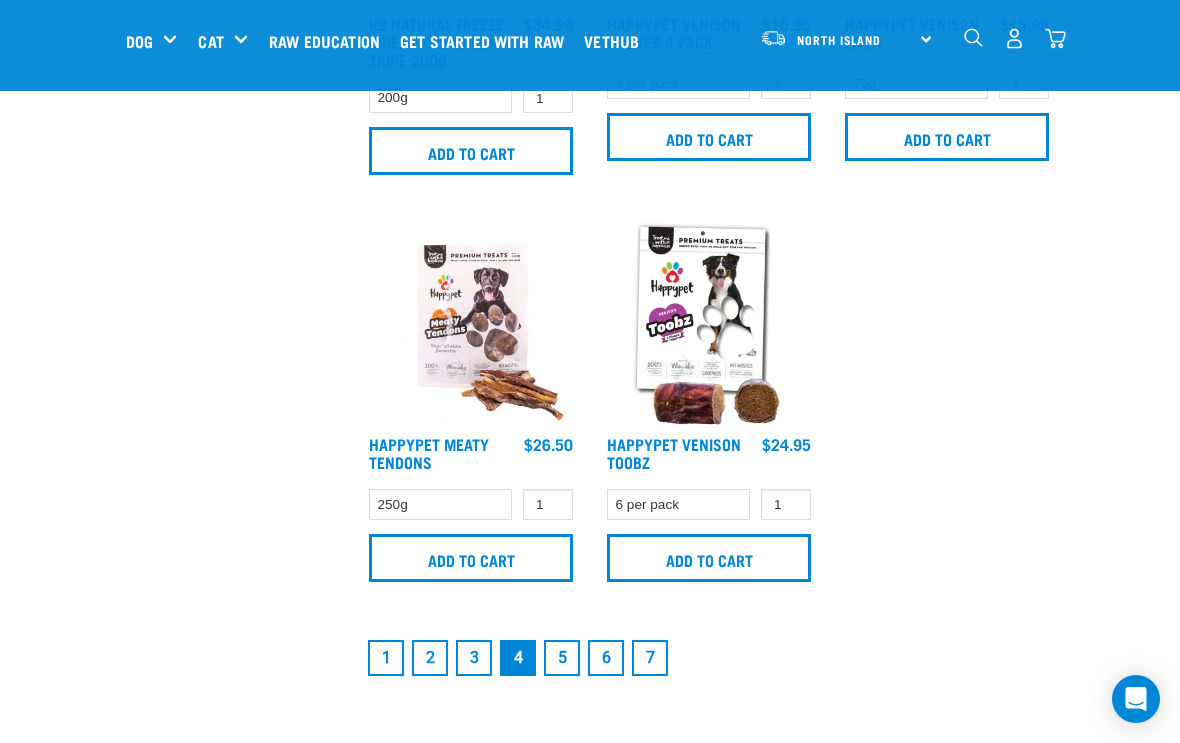 click on "5" at bounding box center [562, 658] 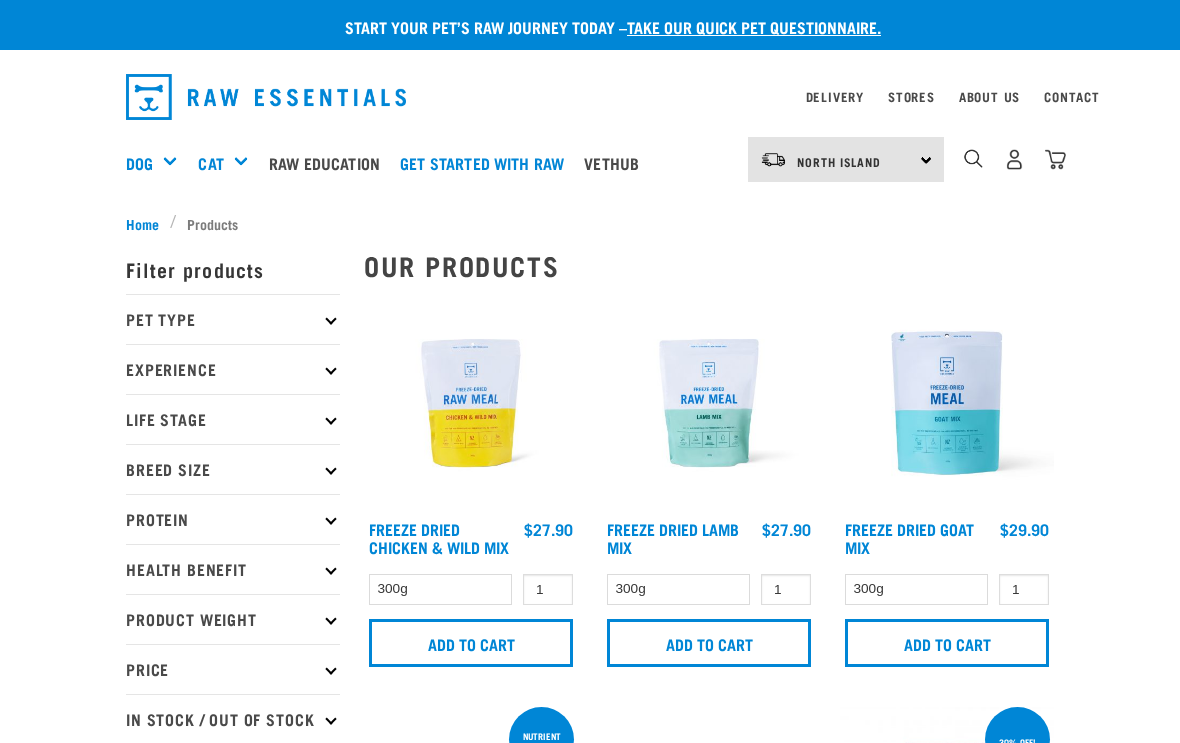 scroll, scrollTop: 0, scrollLeft: 0, axis: both 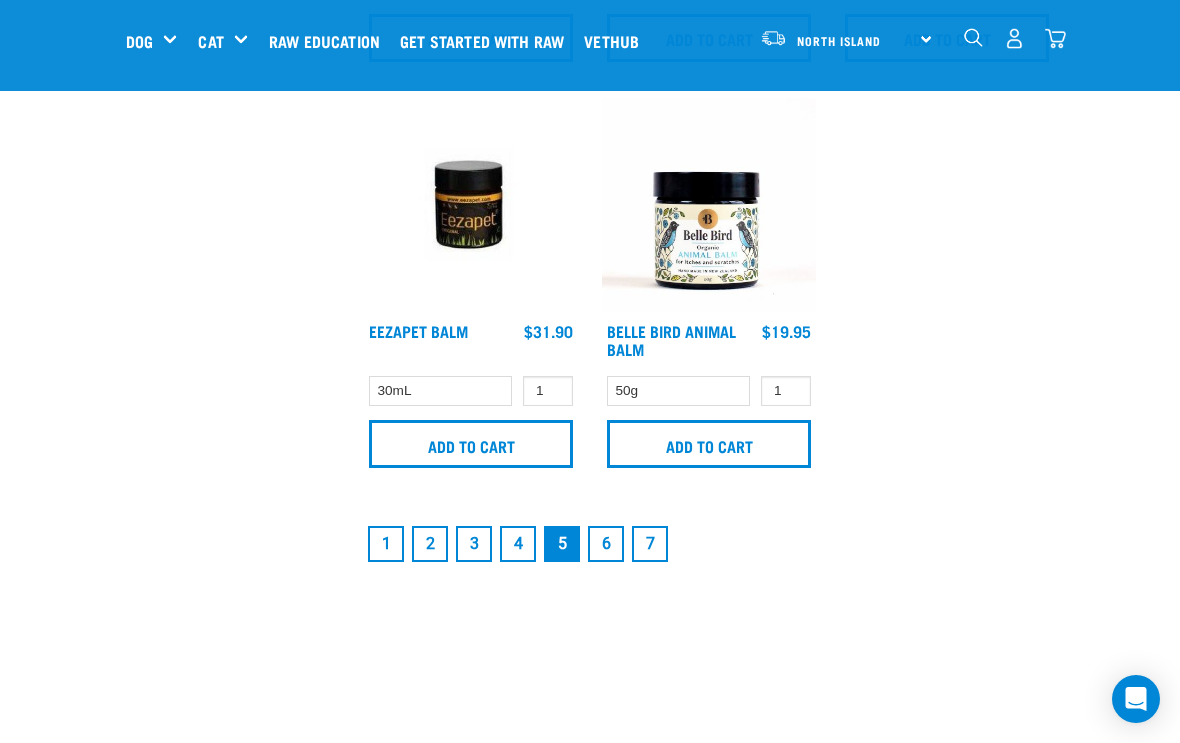 click on "6" at bounding box center (606, 544) 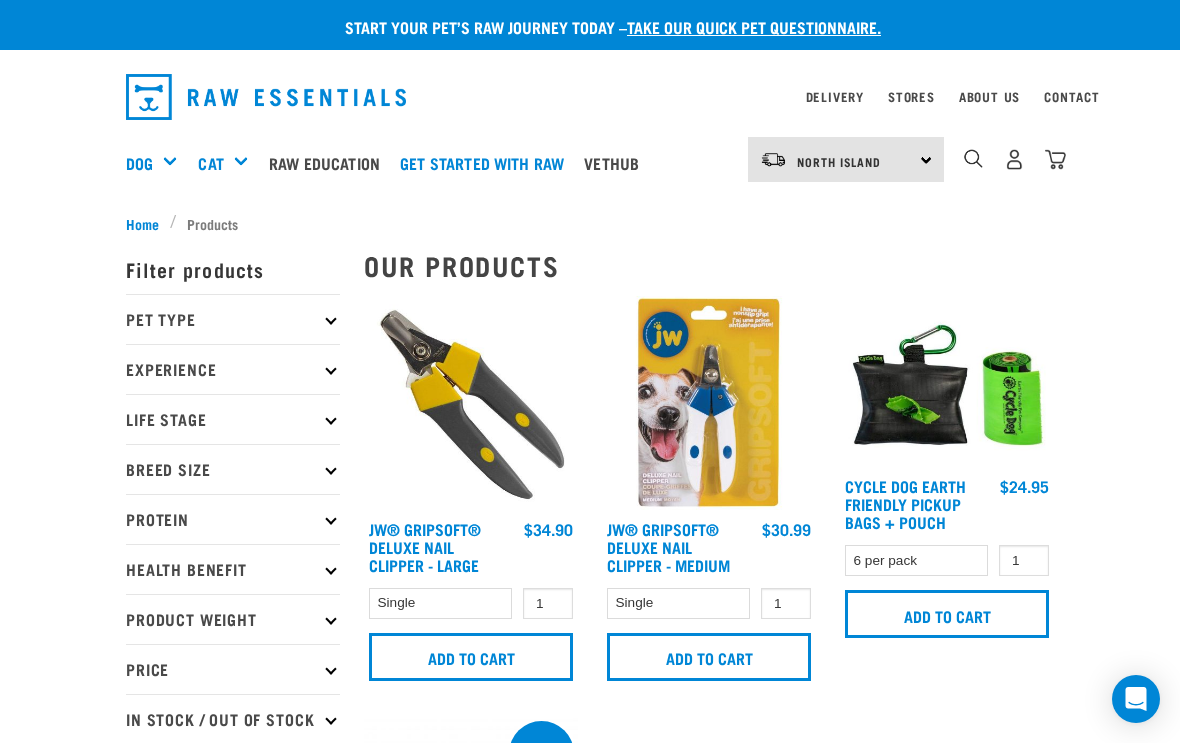 scroll, scrollTop: 0, scrollLeft: 0, axis: both 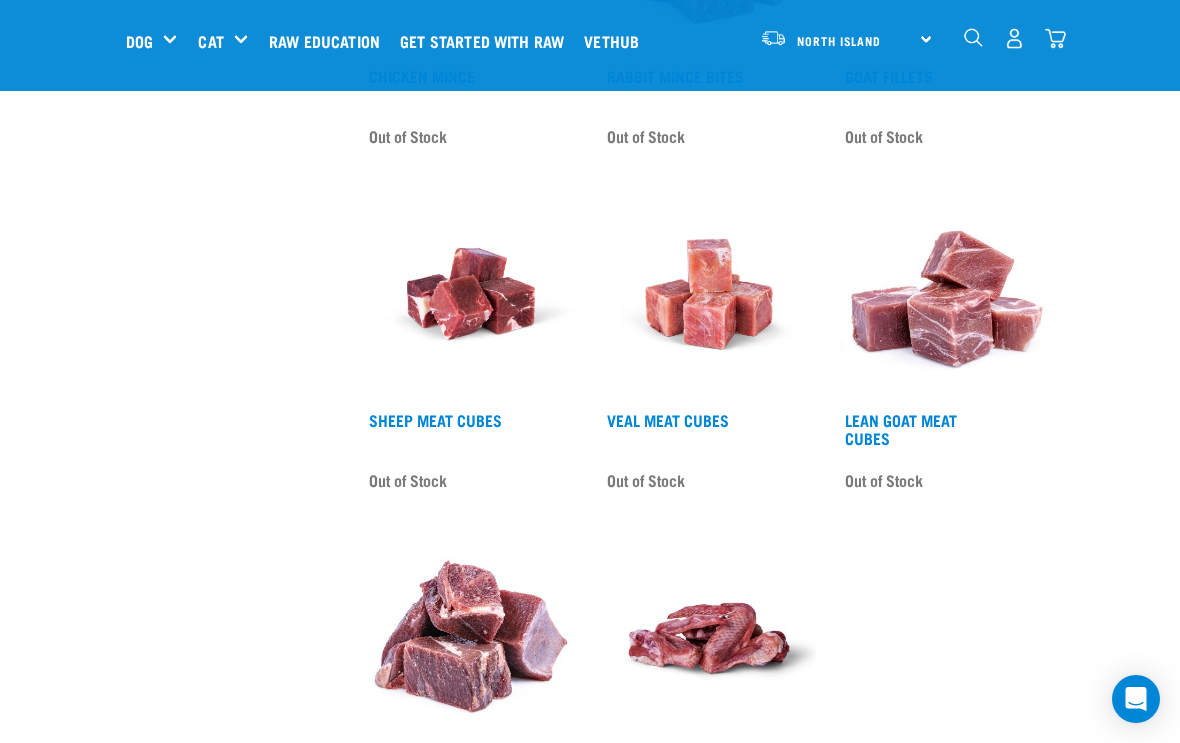 click on "×
Filter products
Pet Type
Dog
Cat
Experience
New Raw Feeder
Experienced Raw Feeder
Life Stage
Cat" at bounding box center (233, -1247) 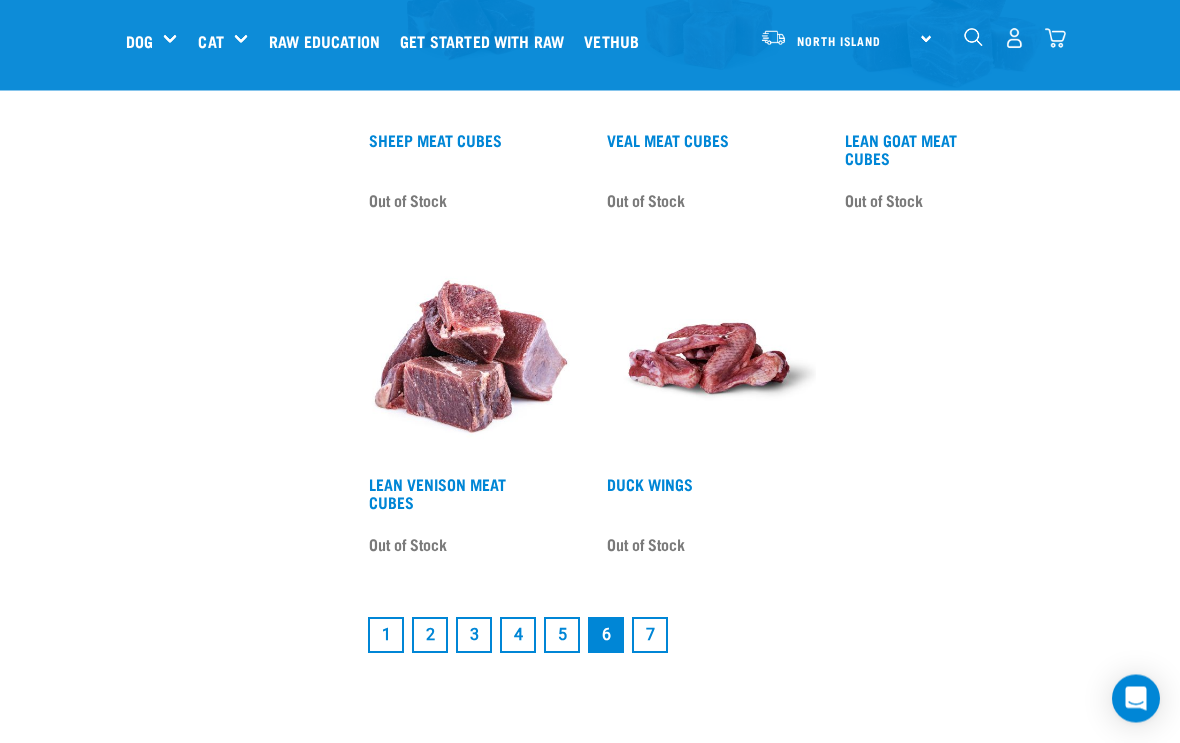 scroll, scrollTop: 3792, scrollLeft: 0, axis: vertical 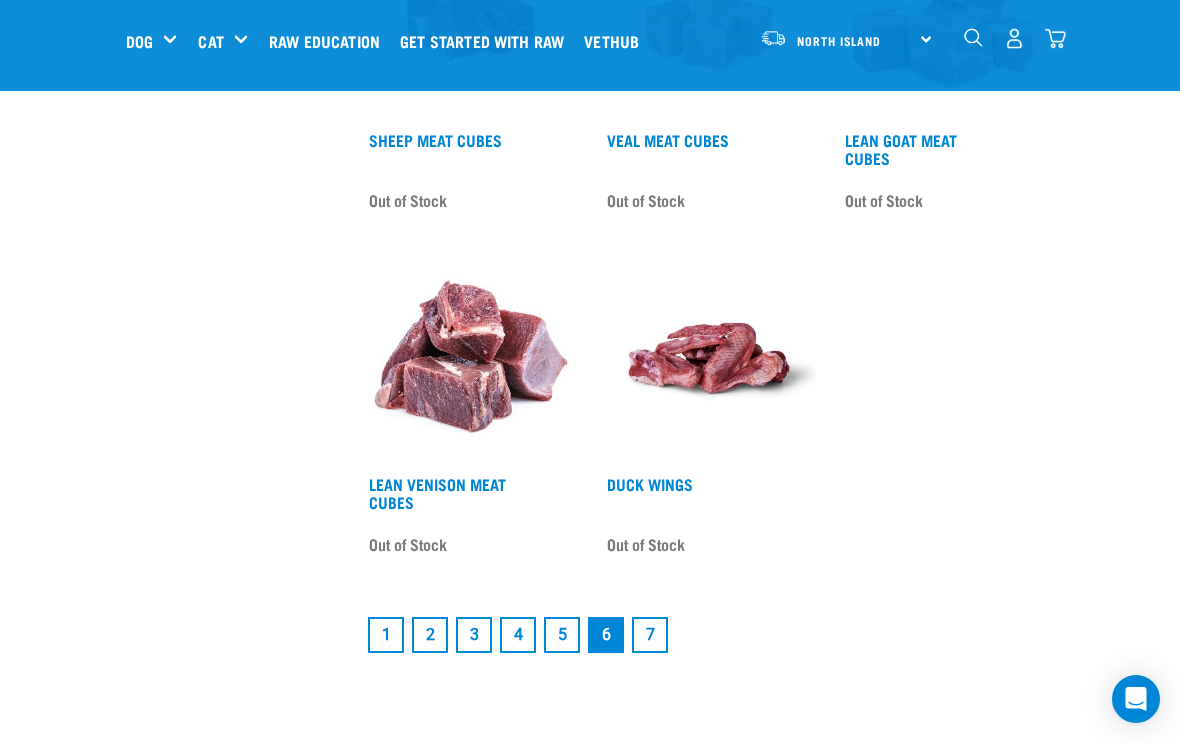 click on "7" at bounding box center [650, 635] 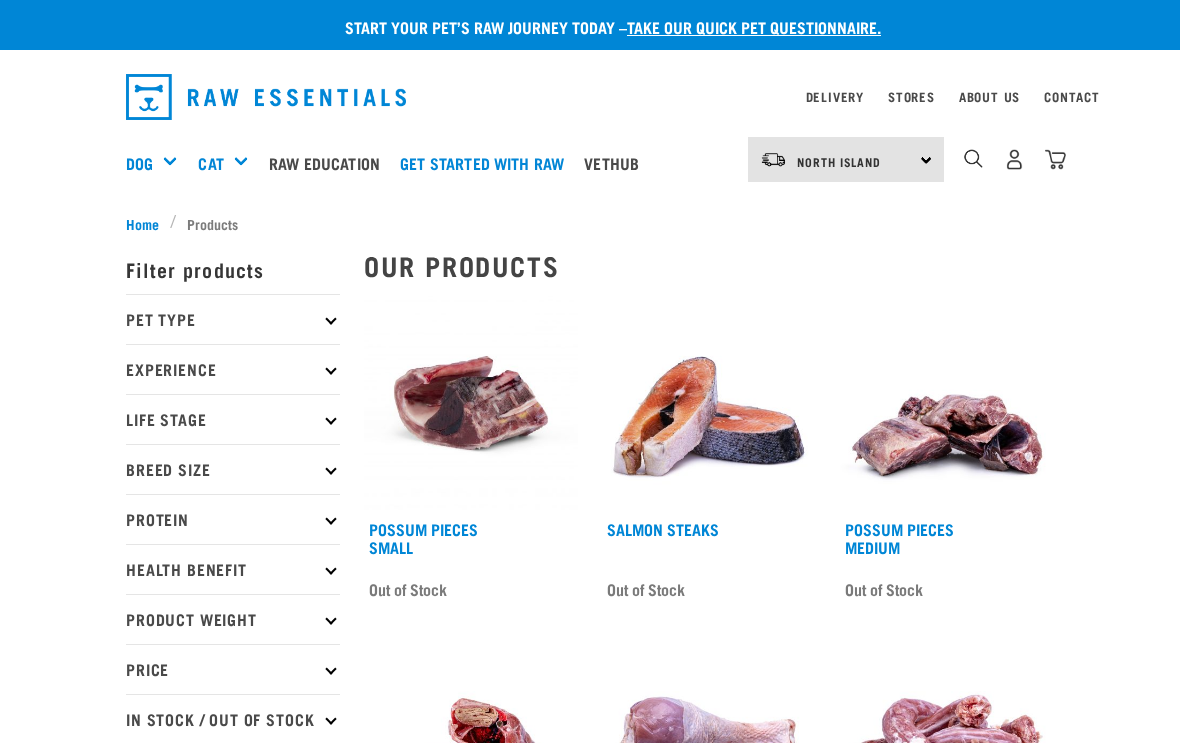 scroll, scrollTop: 0, scrollLeft: 0, axis: both 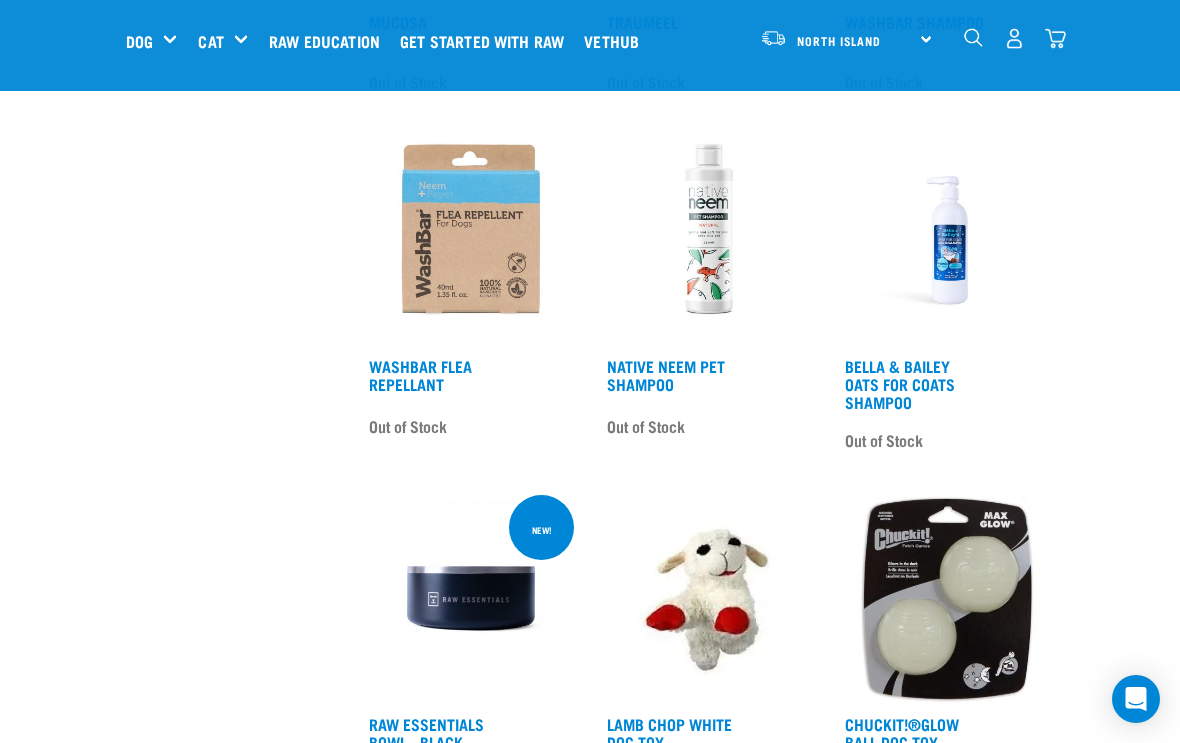 click at bounding box center [973, 37] 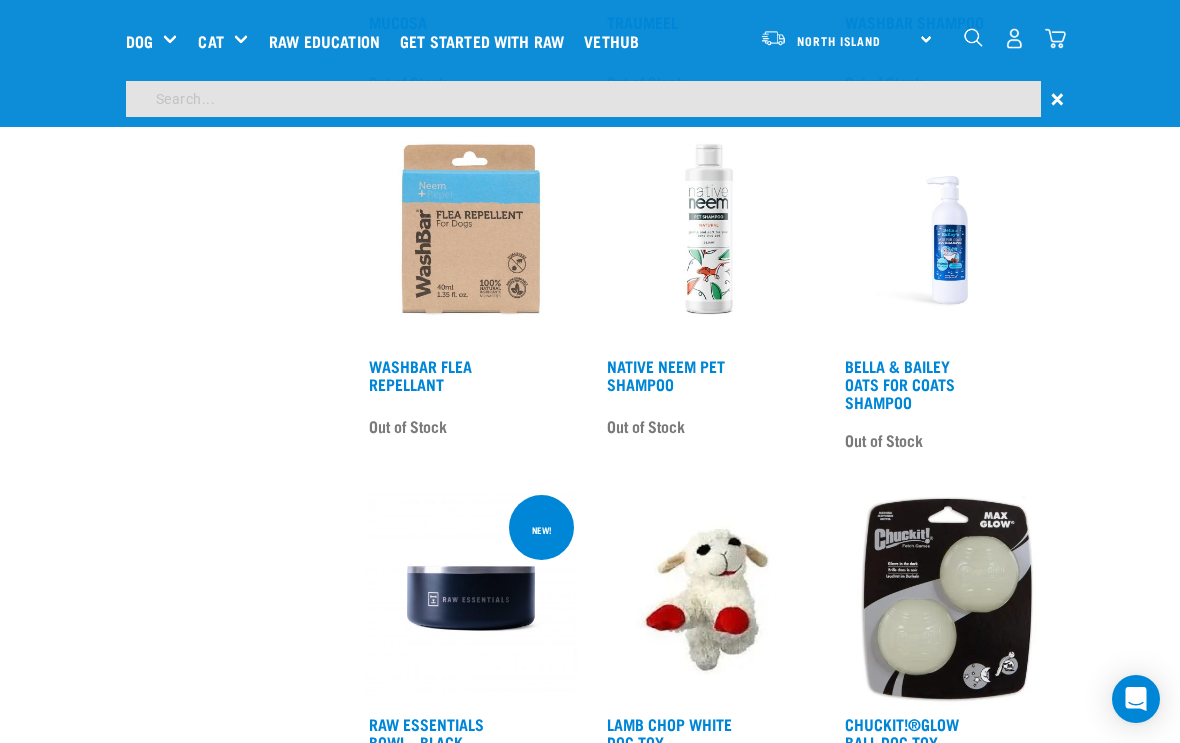 click at bounding box center (1014, 38) 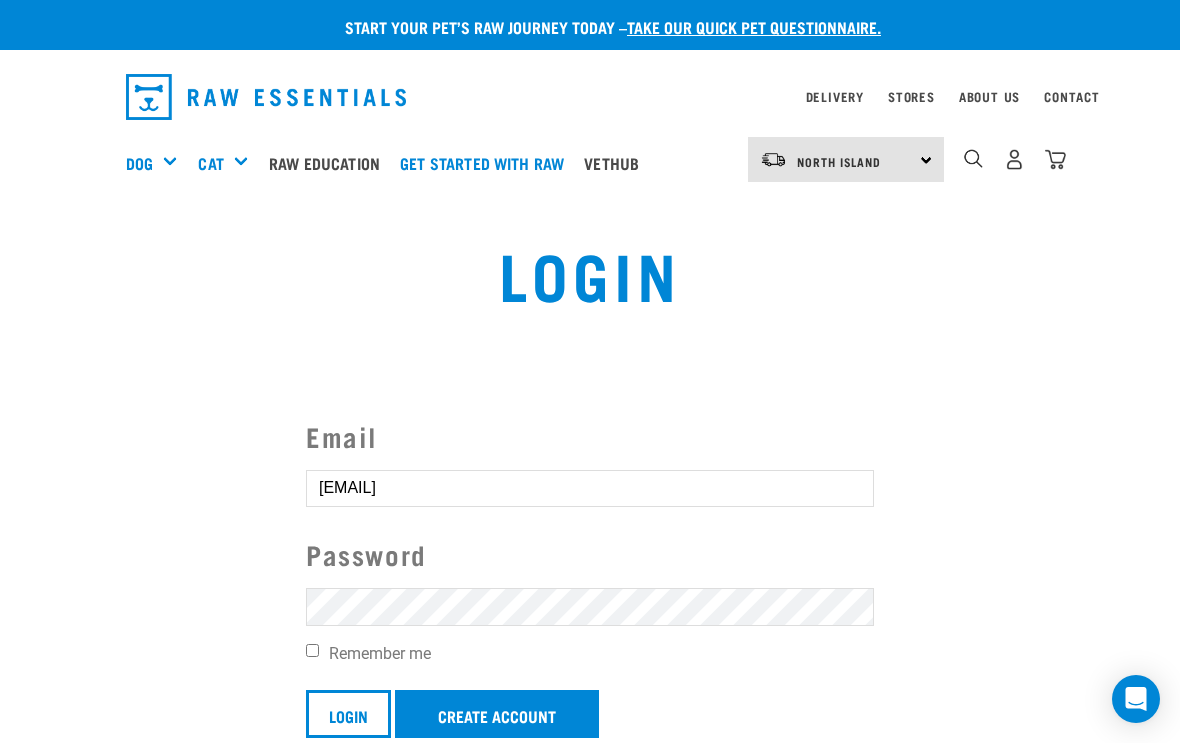 scroll, scrollTop: 0, scrollLeft: 0, axis: both 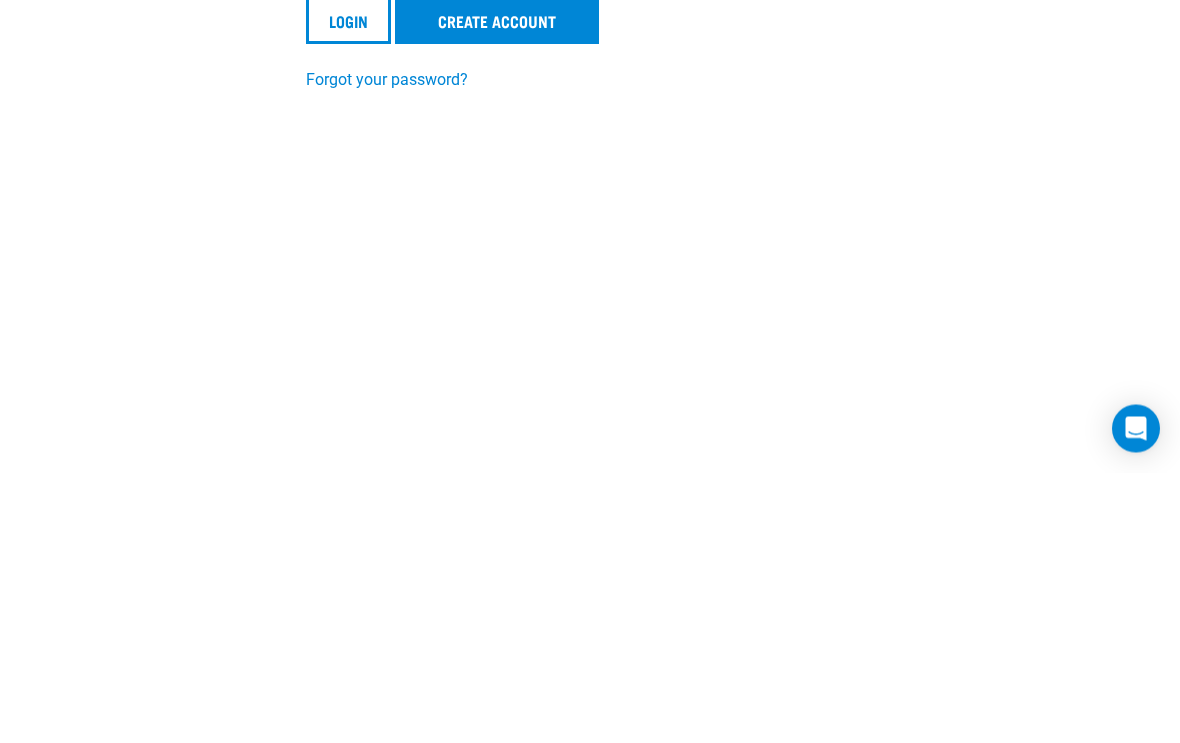 click on "Login" at bounding box center (348, 291) 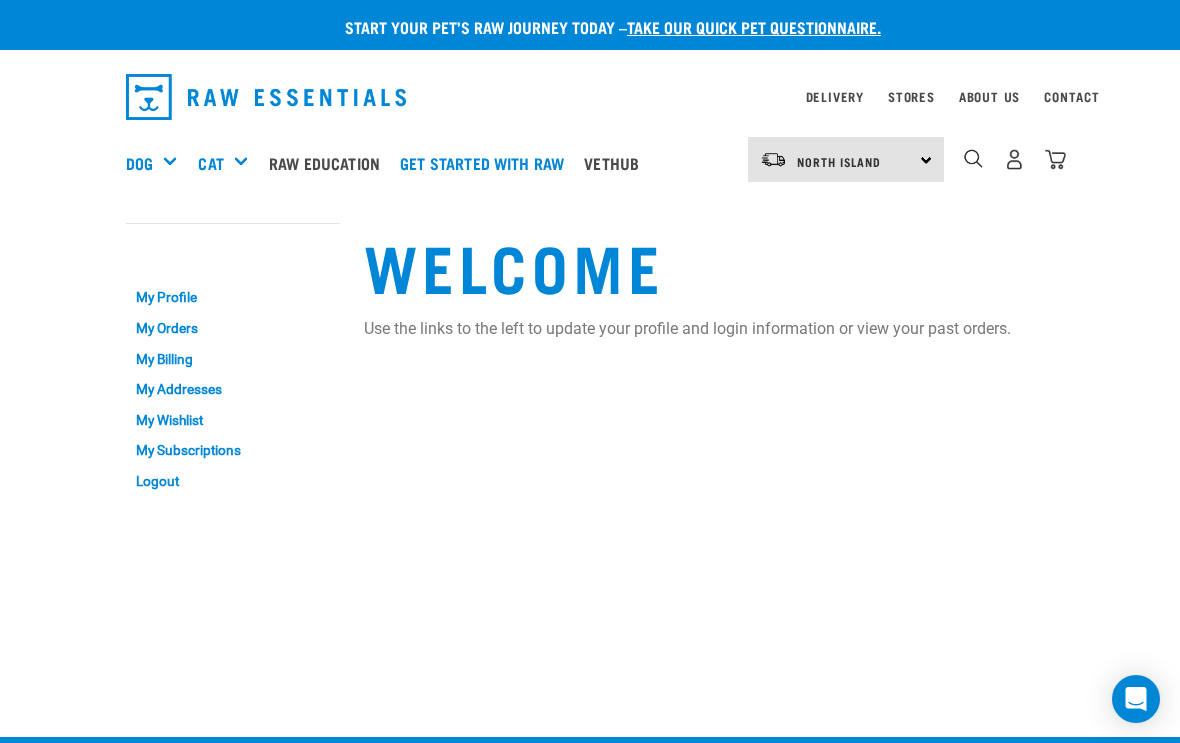 scroll, scrollTop: 0, scrollLeft: 0, axis: both 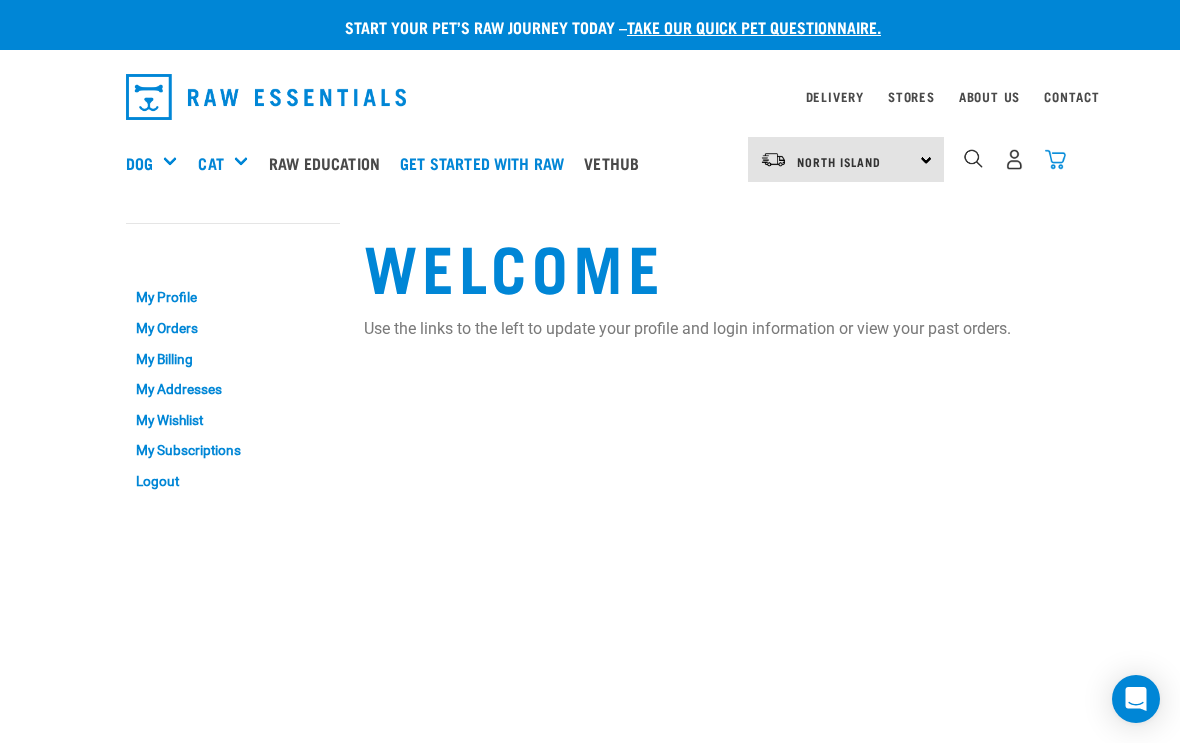 click at bounding box center (1055, 159) 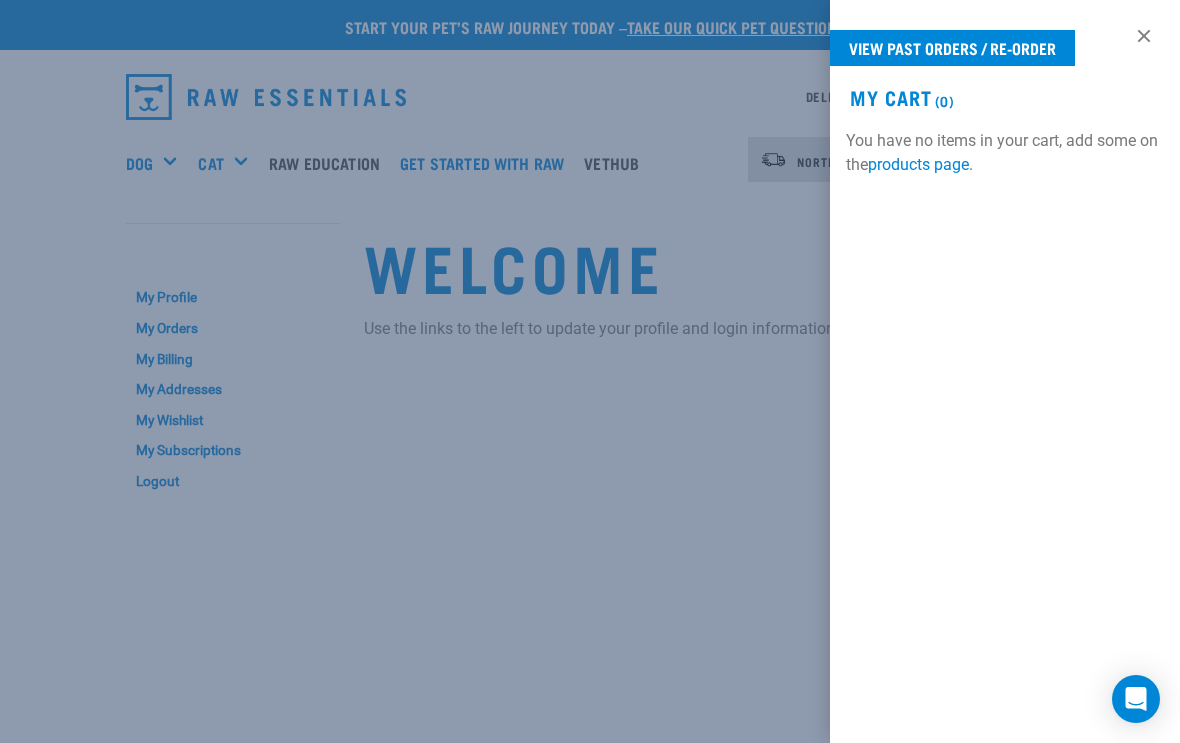 click at bounding box center [590, 371] 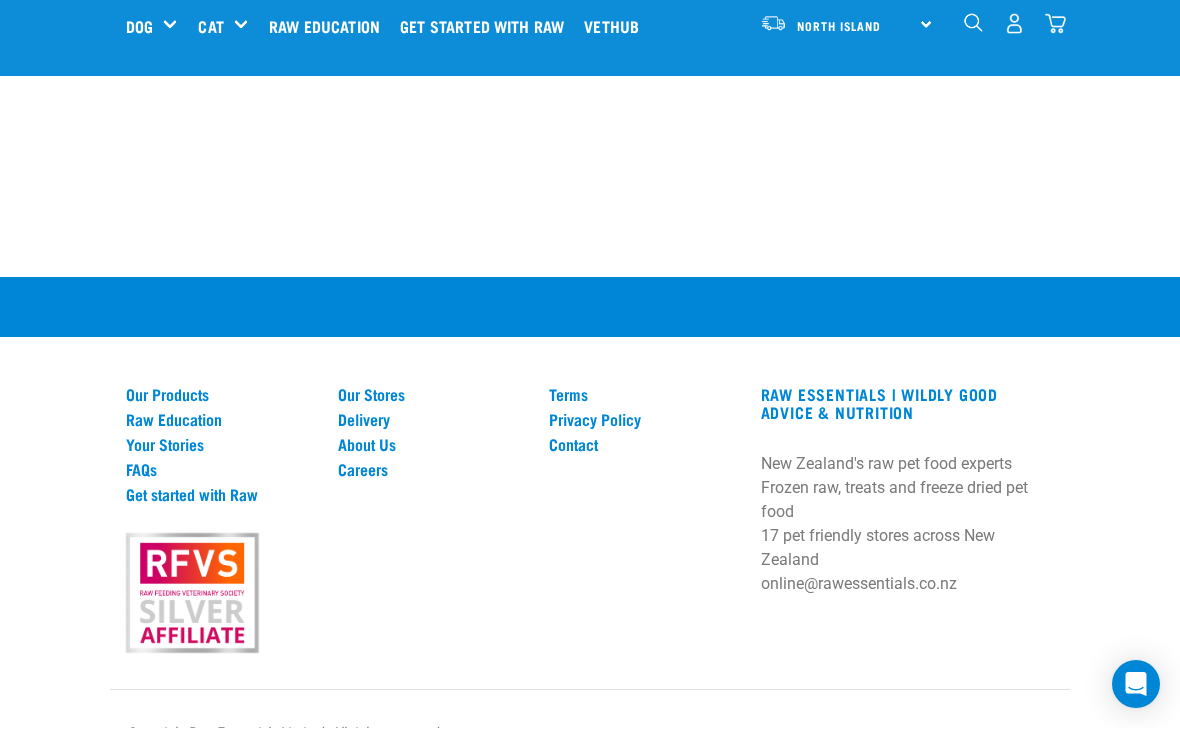 scroll, scrollTop: 535, scrollLeft: 0, axis: vertical 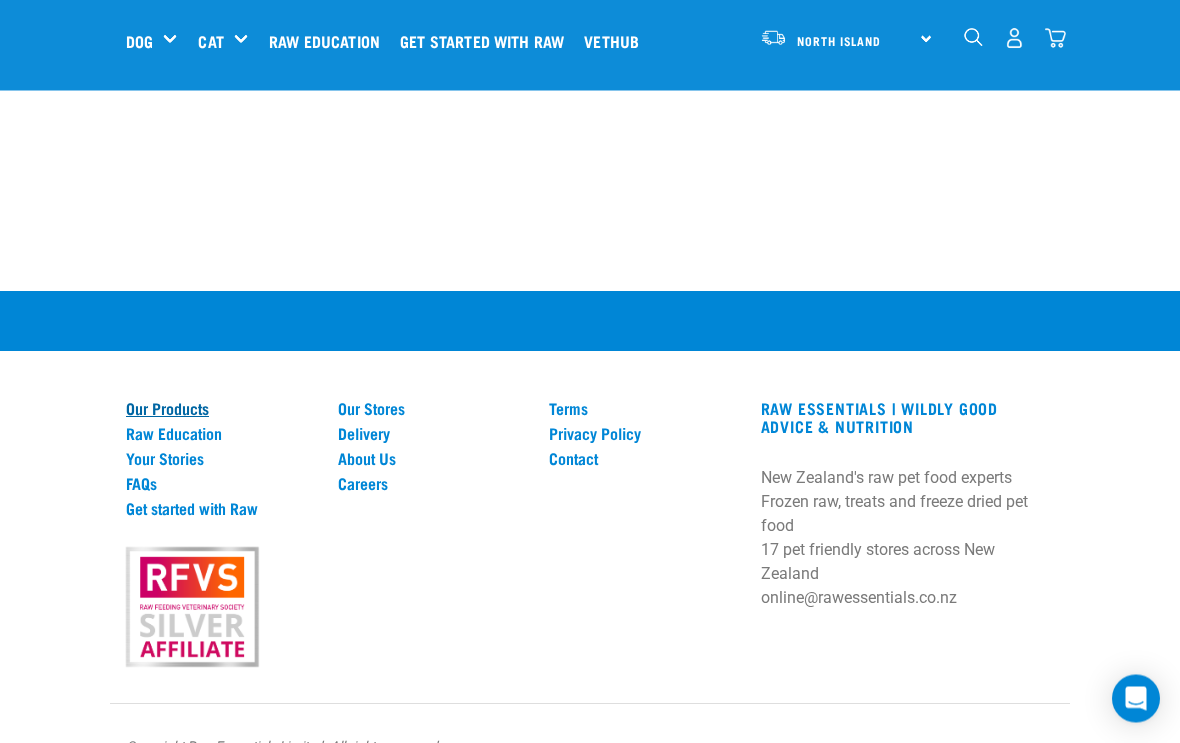 click on "Our Products" at bounding box center (220, 409) 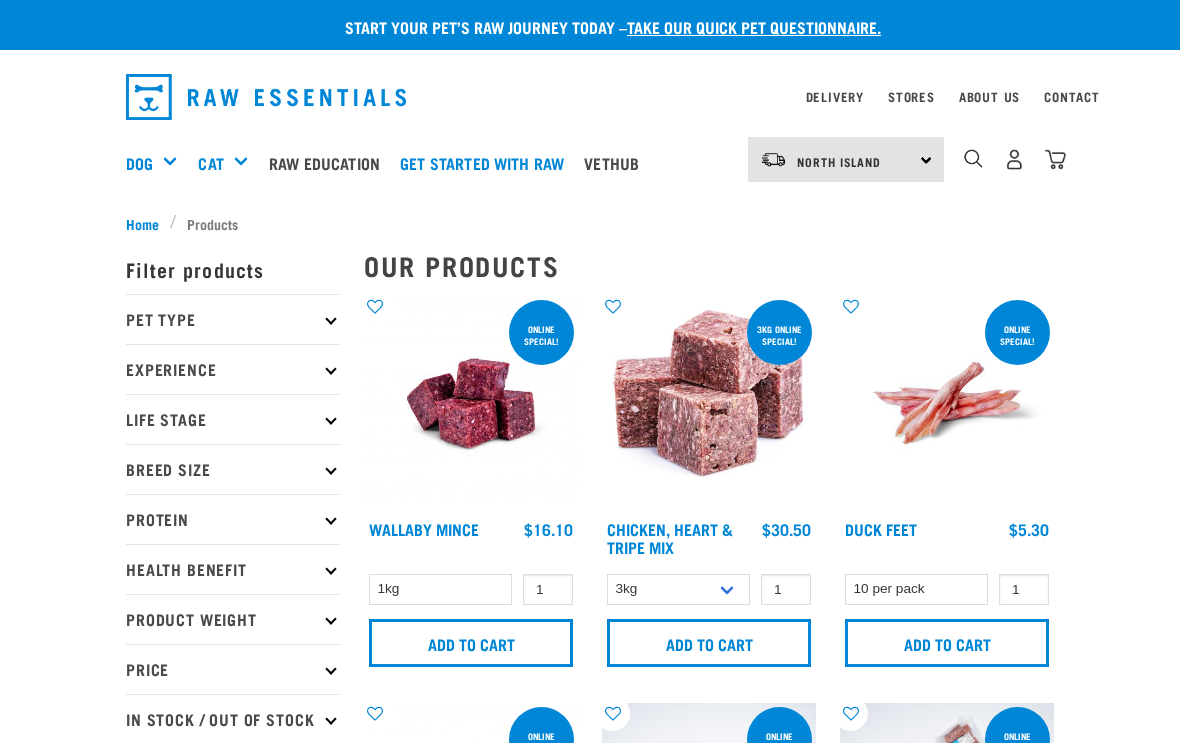 scroll, scrollTop: 0, scrollLeft: 0, axis: both 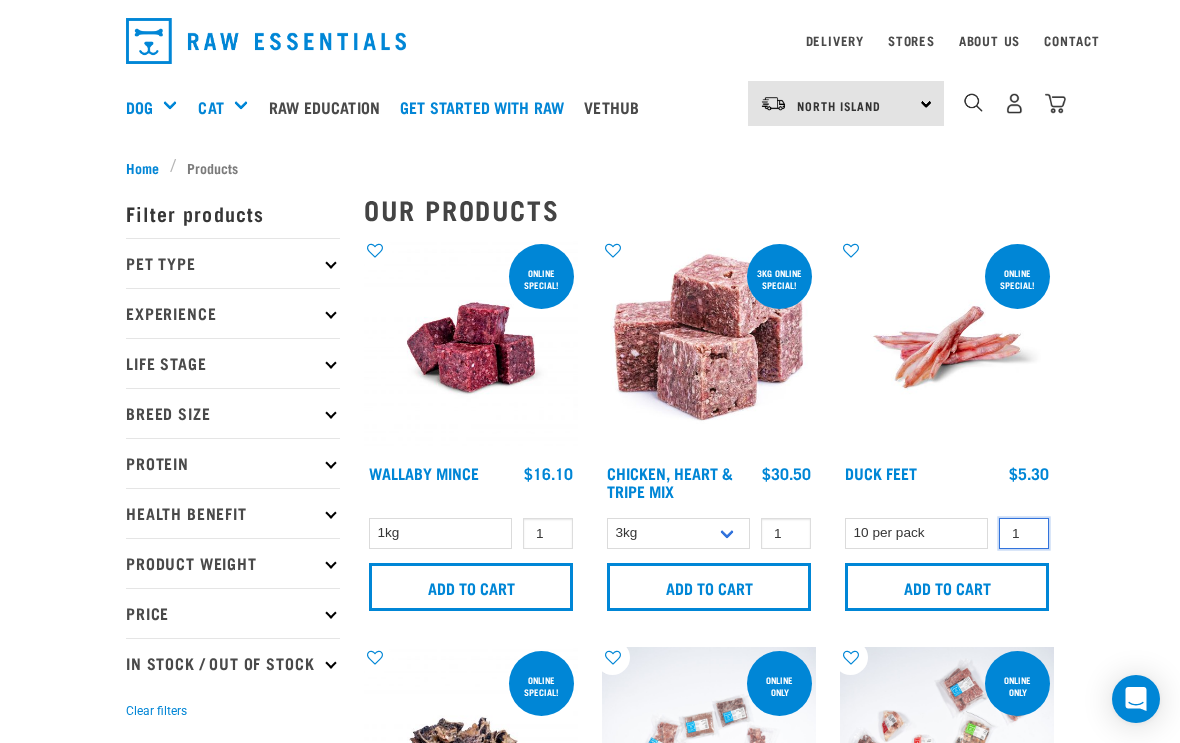 click on "1" at bounding box center (1024, 533) 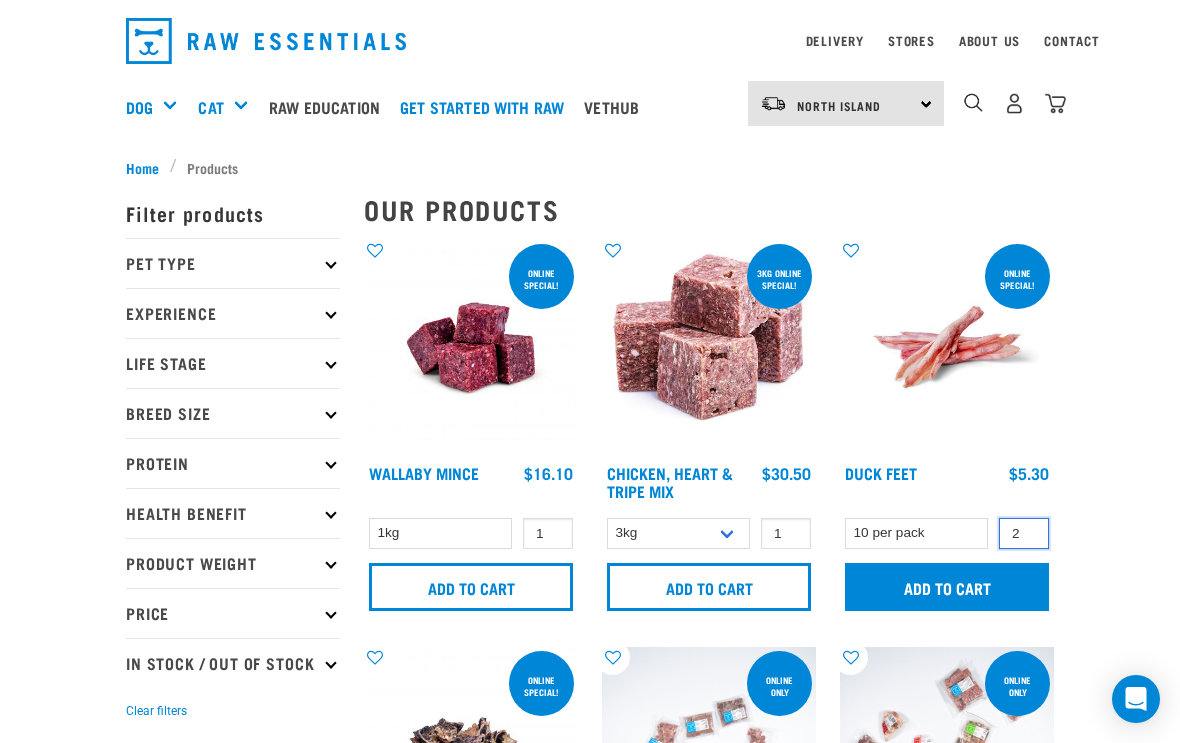 type on "2" 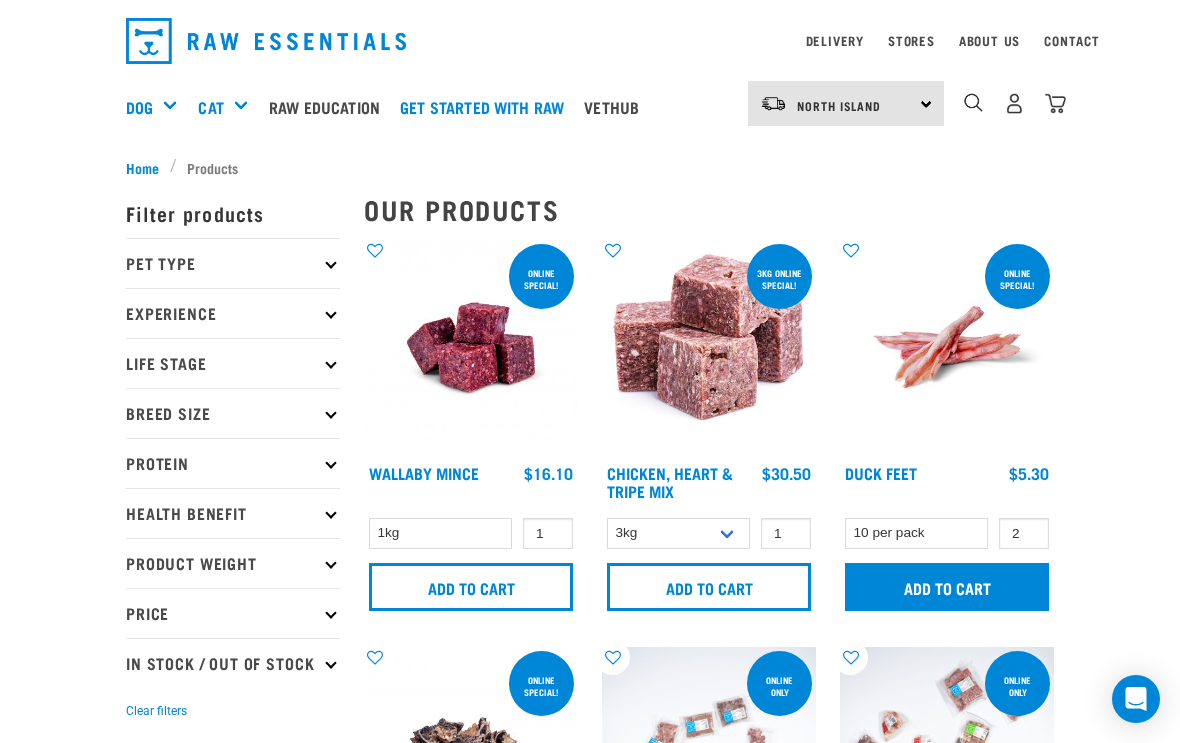 click on "Add to cart" at bounding box center (947, 587) 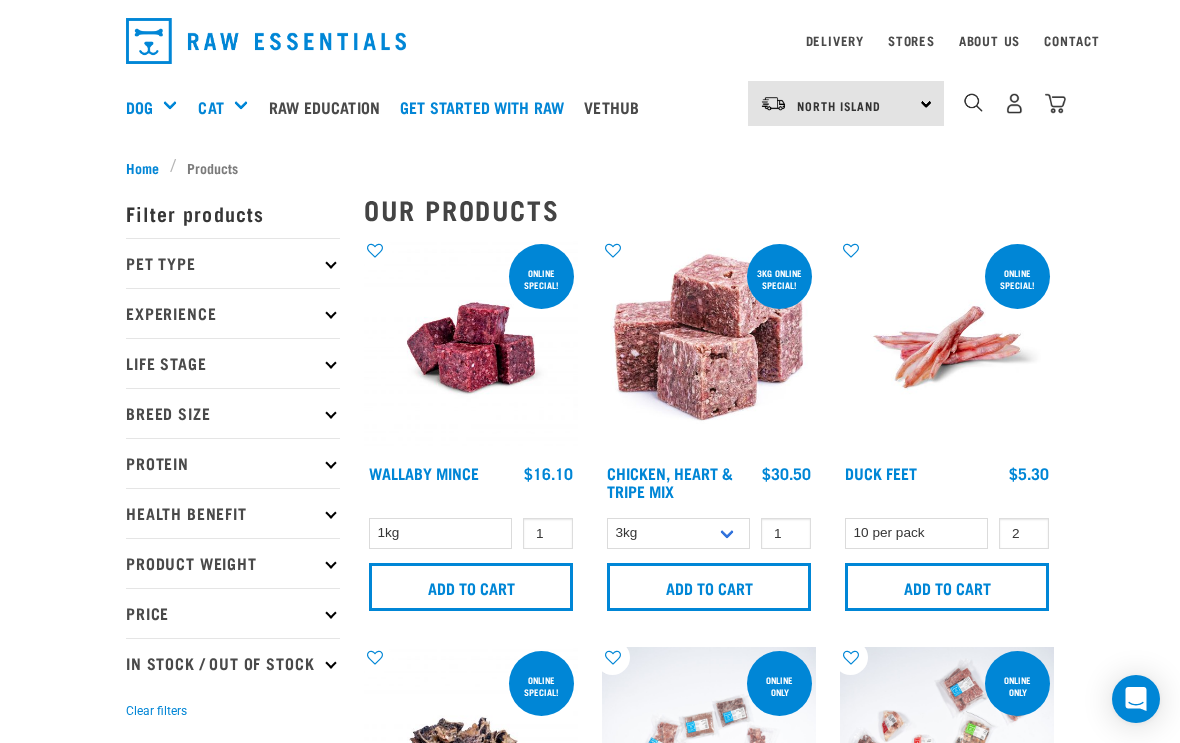click on "Phone Number cannot be blank." at bounding box center [0, 372] 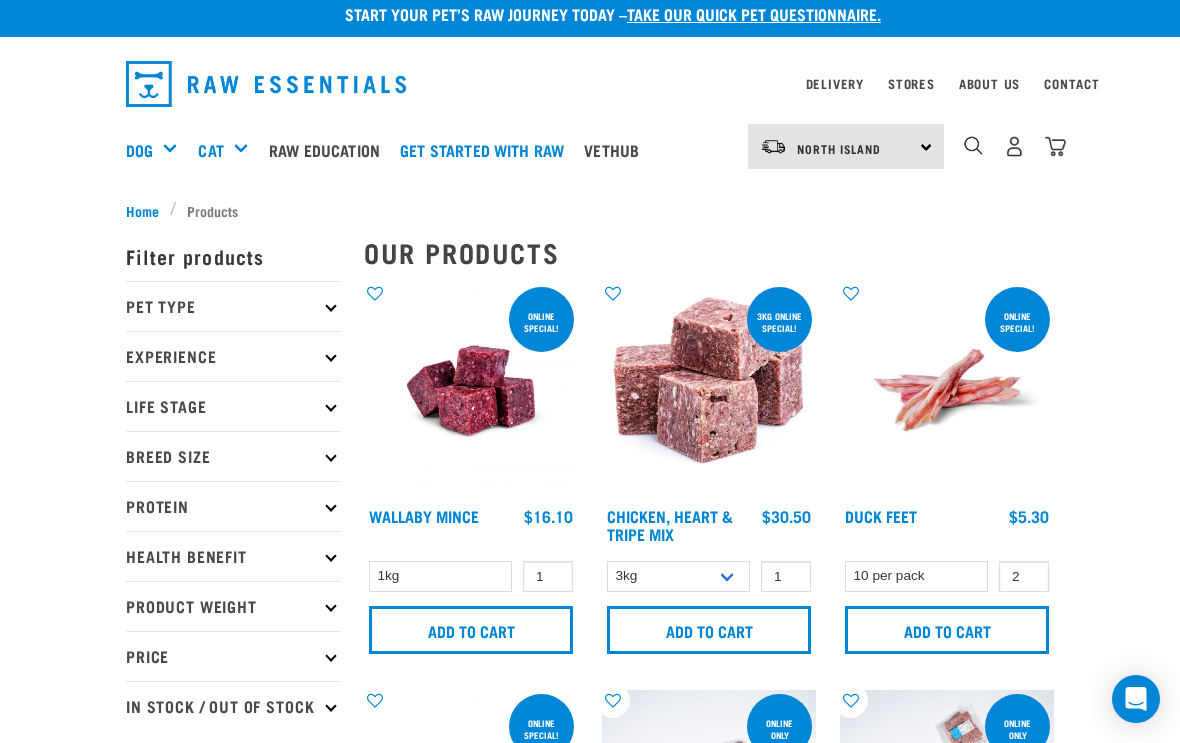 scroll, scrollTop: 0, scrollLeft: 0, axis: both 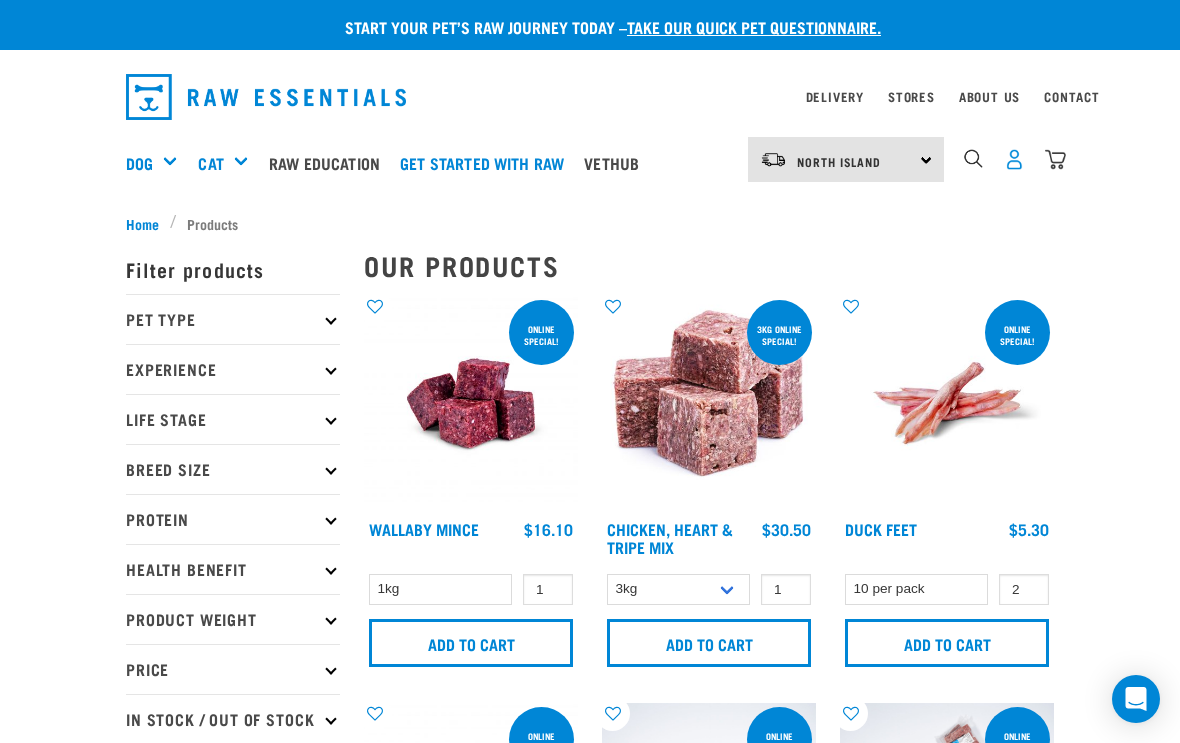 click at bounding box center (1014, 159) 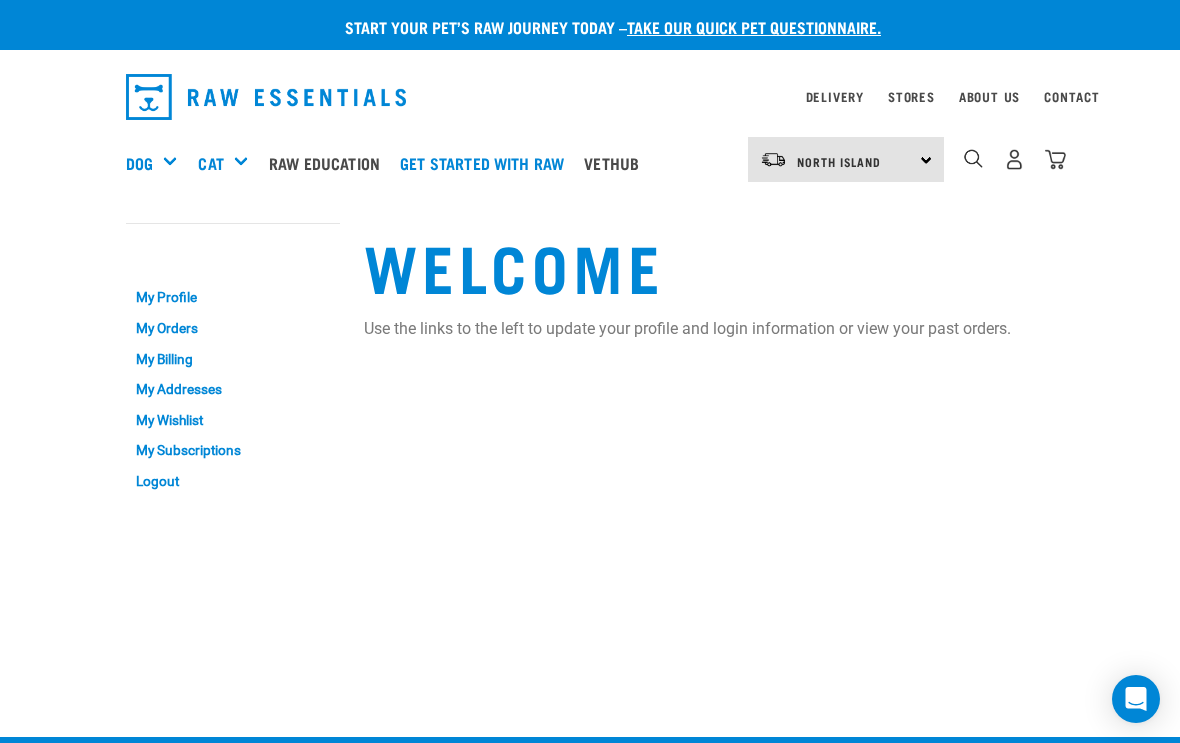 scroll, scrollTop: 0, scrollLeft: 0, axis: both 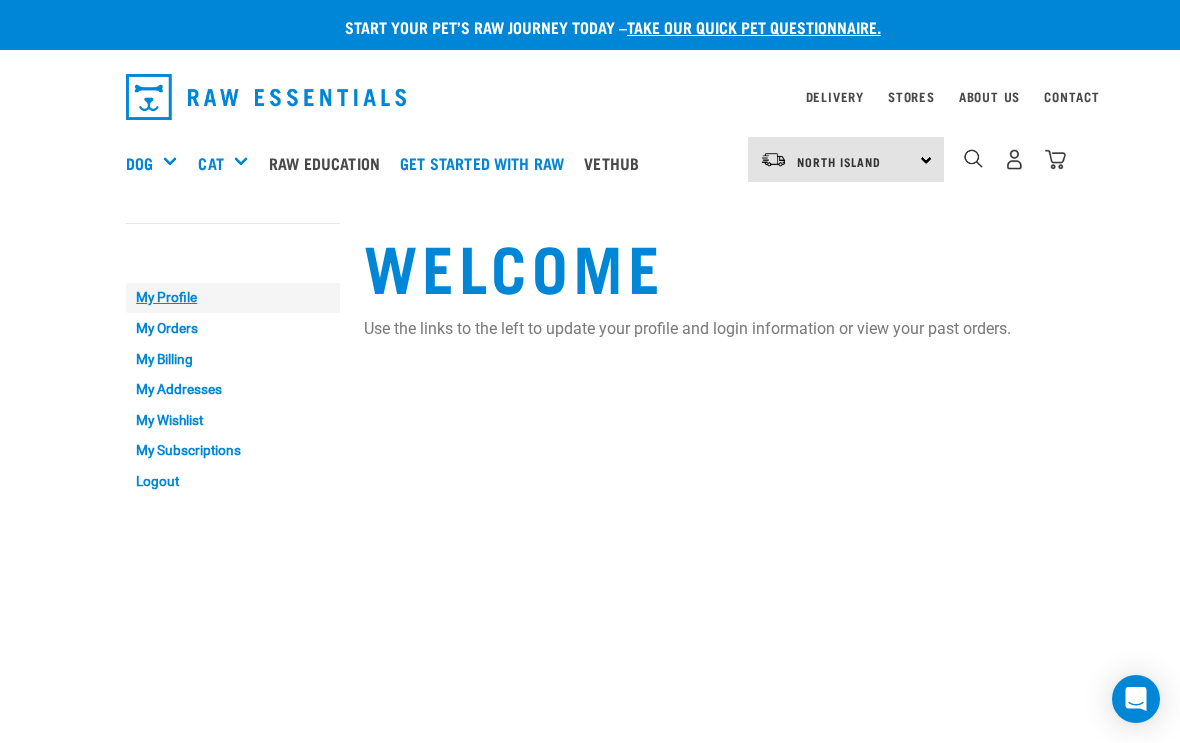 click on "My Profile" at bounding box center (233, 298) 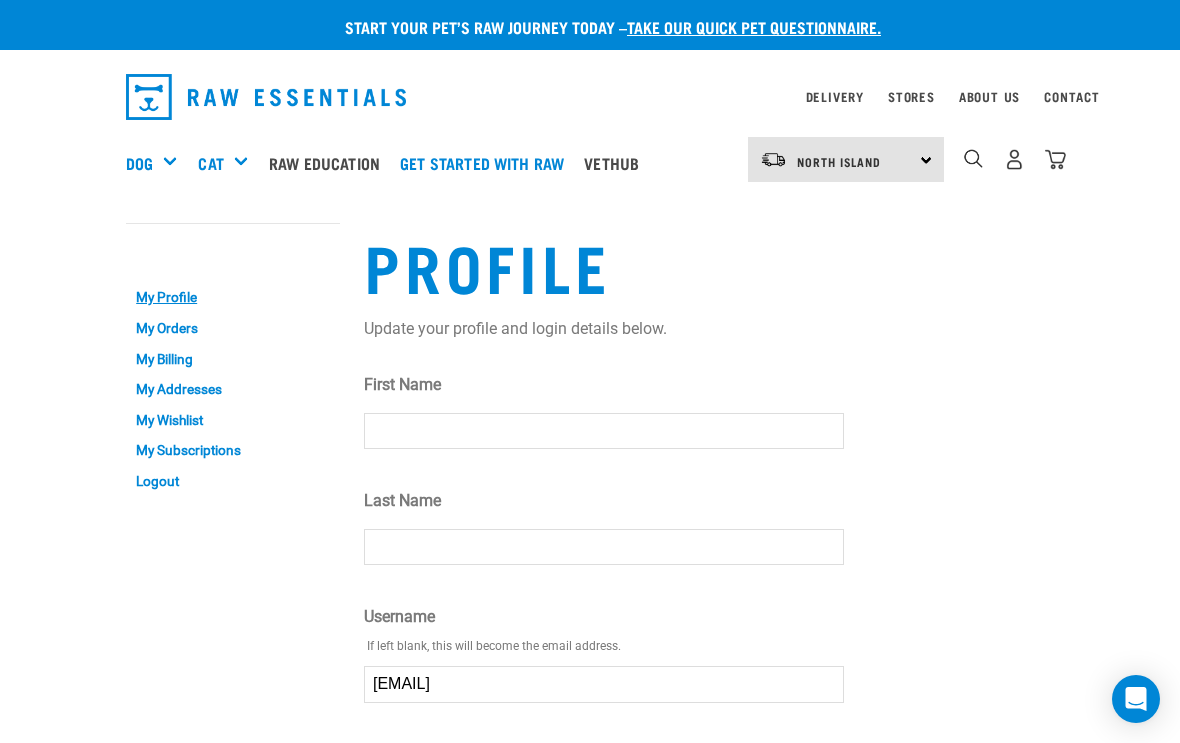 scroll, scrollTop: 0, scrollLeft: 0, axis: both 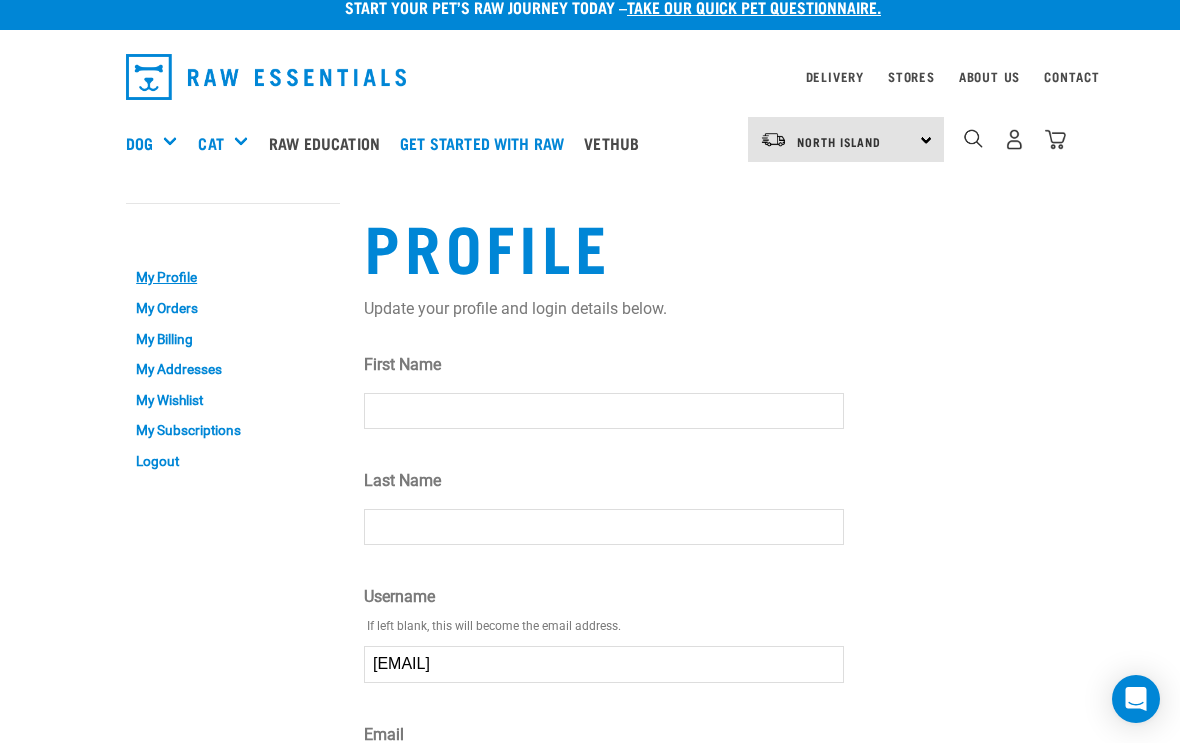 click on "First Name" at bounding box center [604, 411] 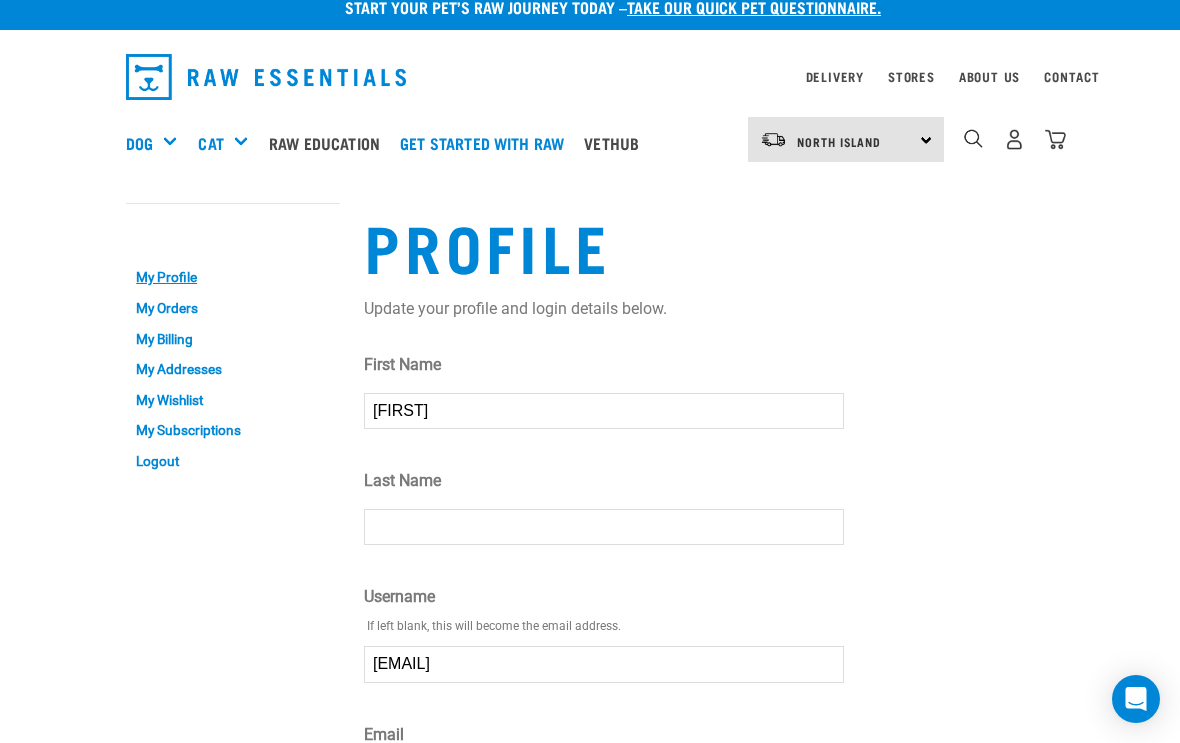 type on "[FIRST]" 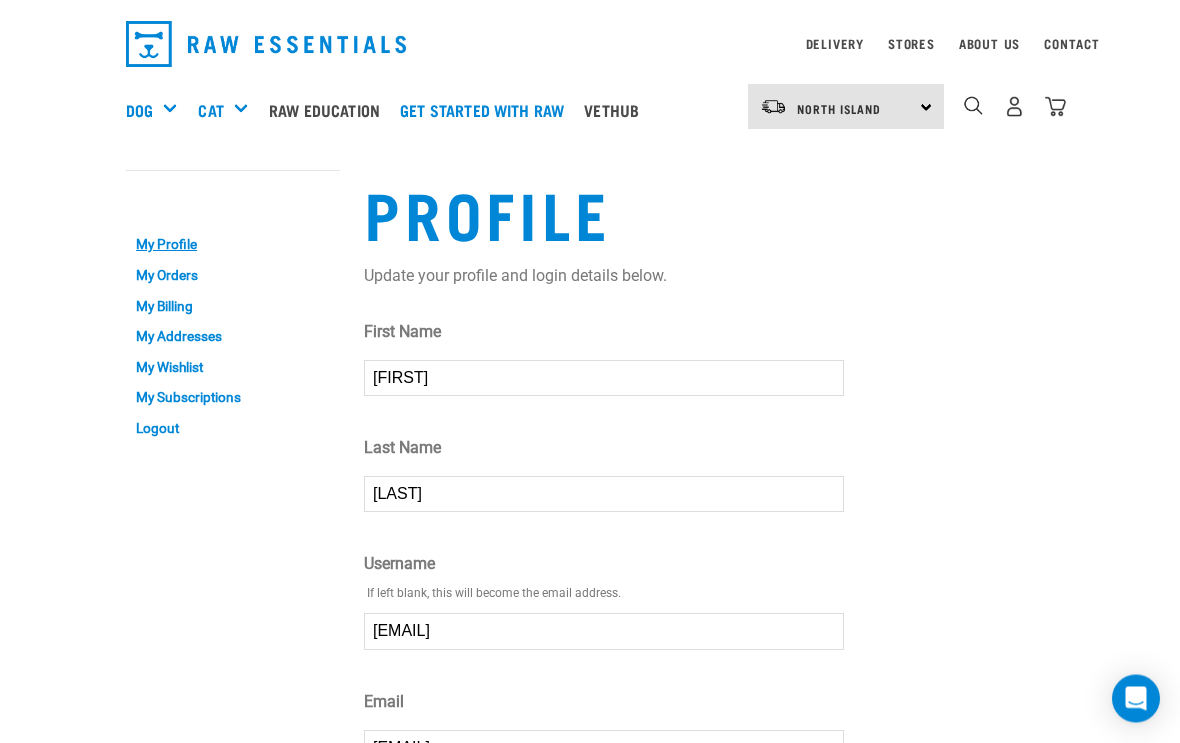 scroll, scrollTop: 0, scrollLeft: 0, axis: both 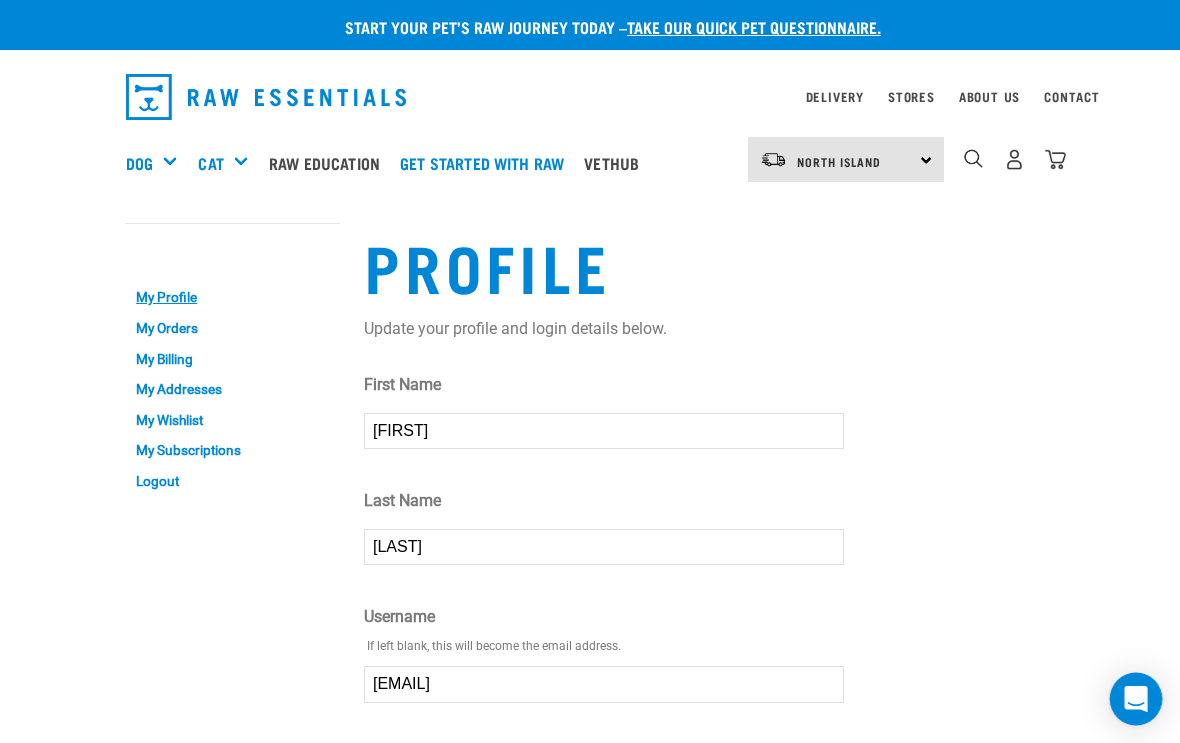 type on "[LAST]" 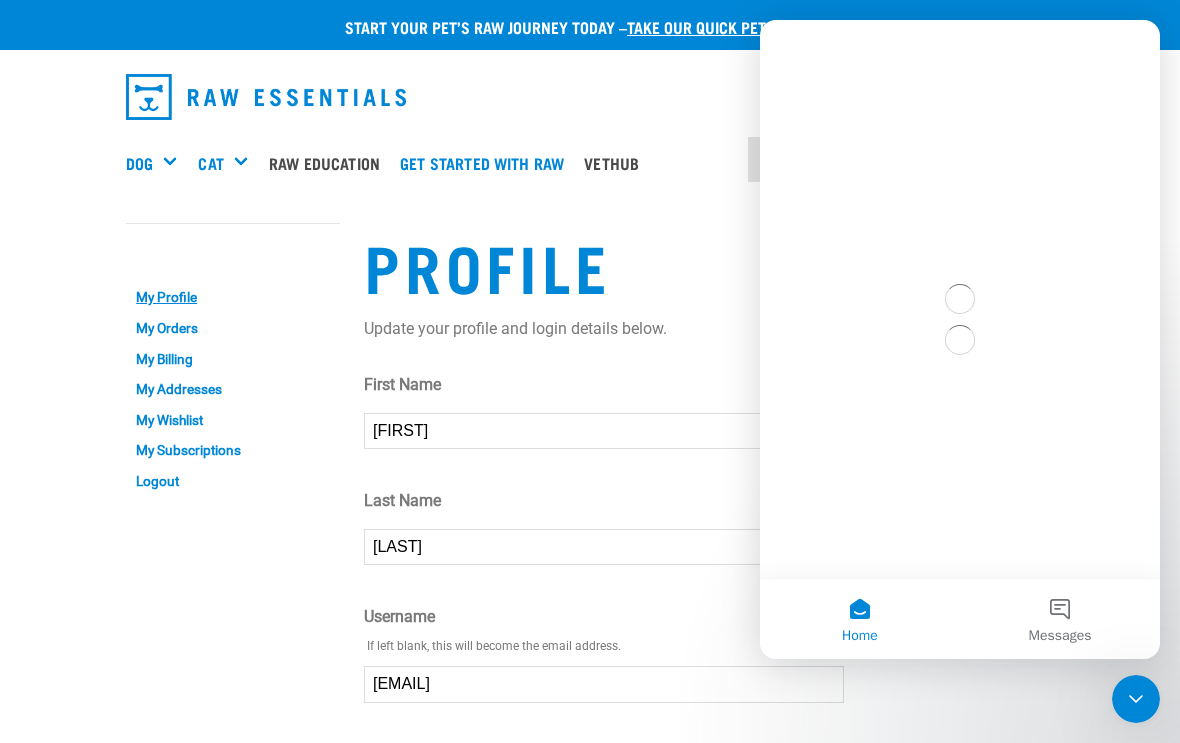 scroll, scrollTop: 0, scrollLeft: 0, axis: both 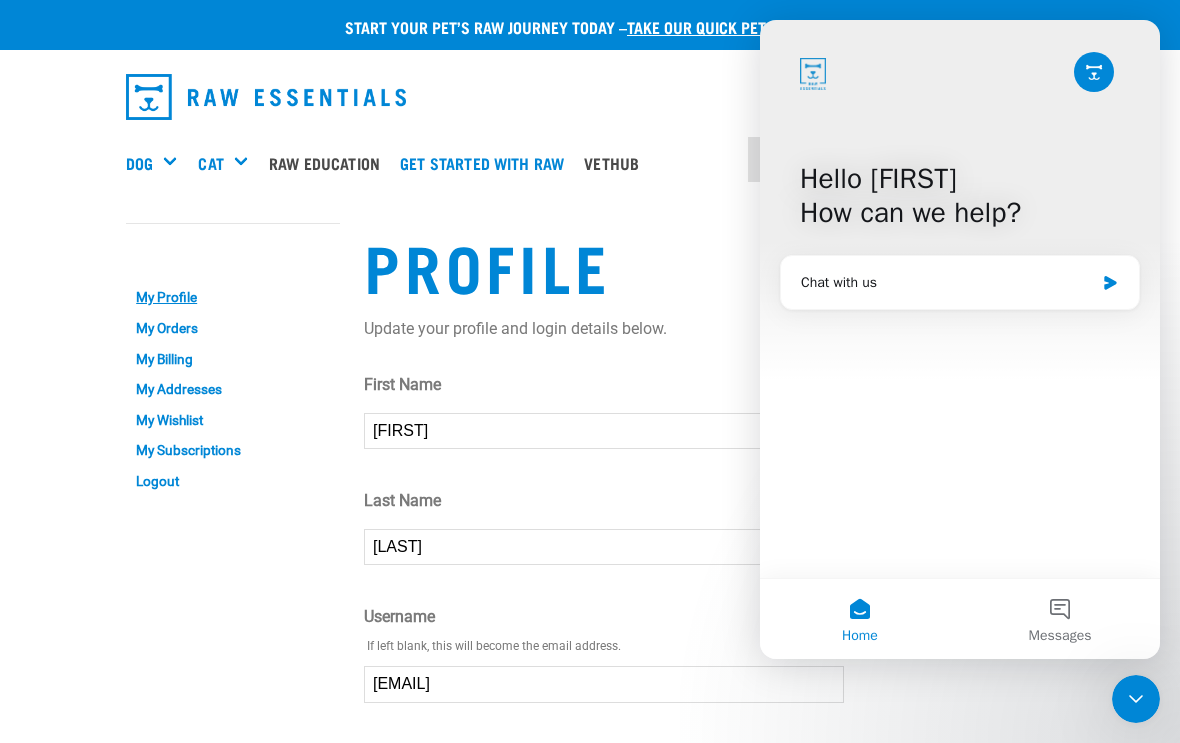 click on "First Name
[FIRST]
Last Name
[LAST]
Username  ⚠
If left blank, this will become the email address.
[EMAIL]
Email  ⚠
[EMAIL]
New Password   ⚠
⚠ Reset" at bounding box center (604, 757) 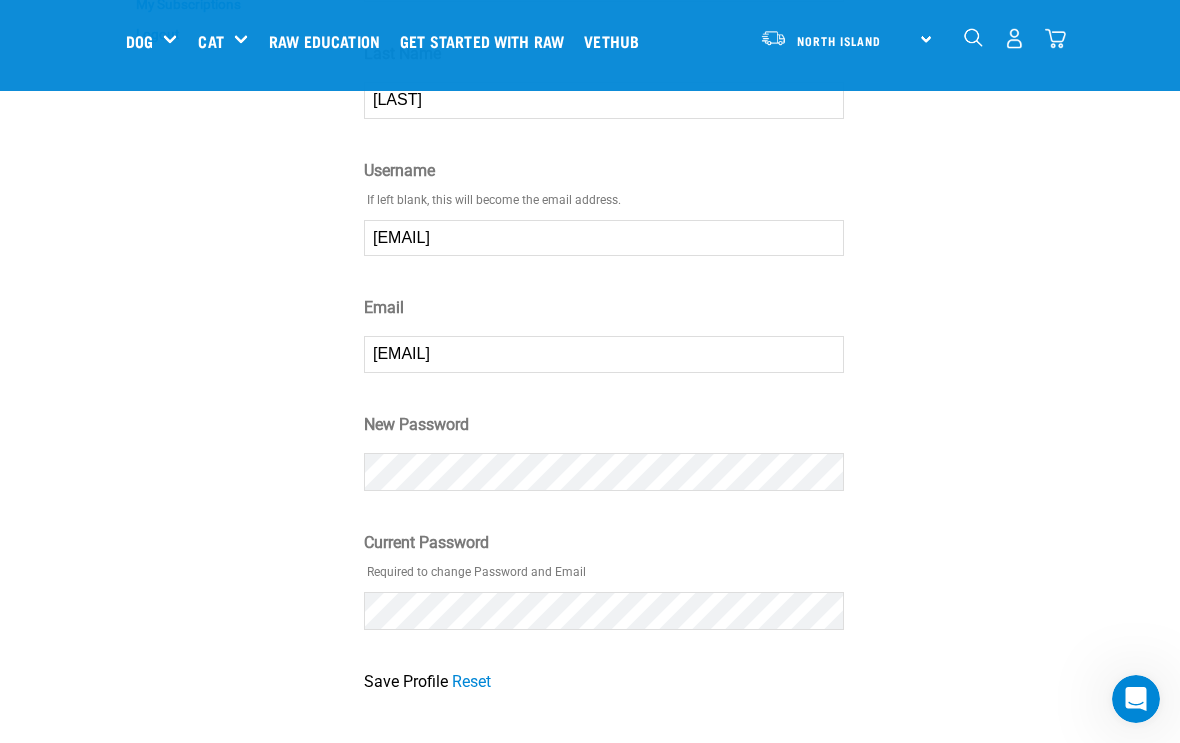 scroll, scrollTop: 292, scrollLeft: 0, axis: vertical 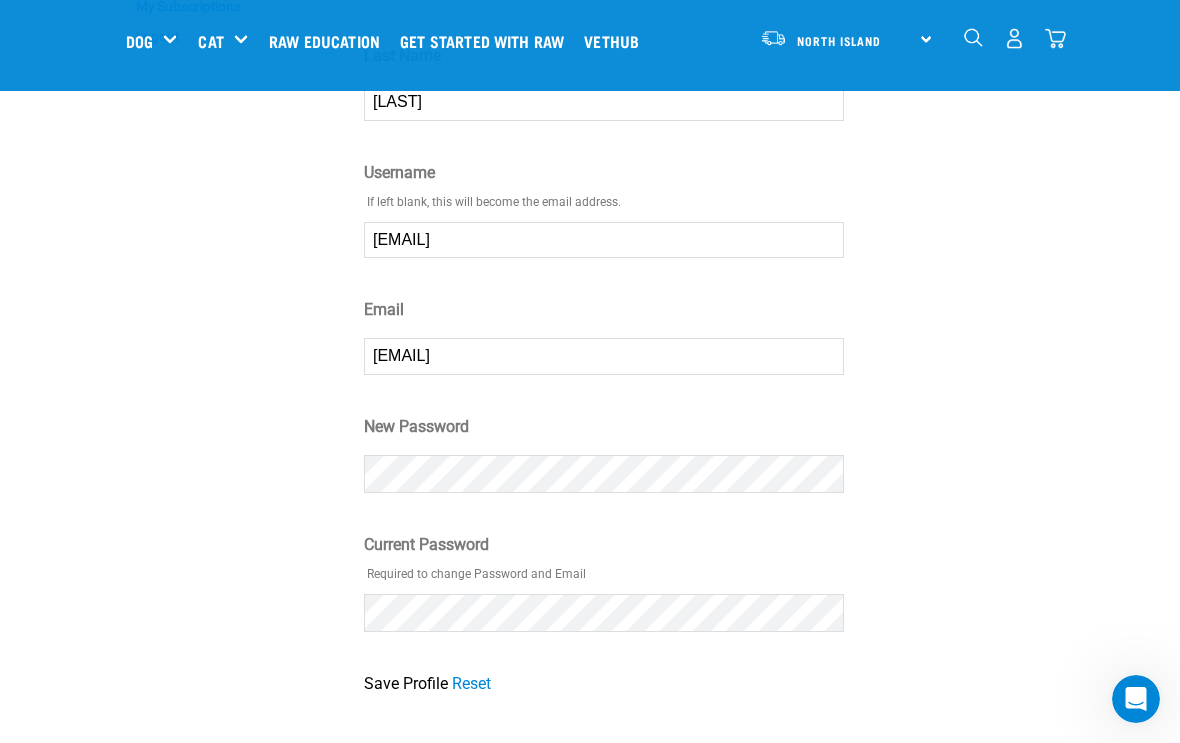 click on "Save Profile" at bounding box center [406, 684] 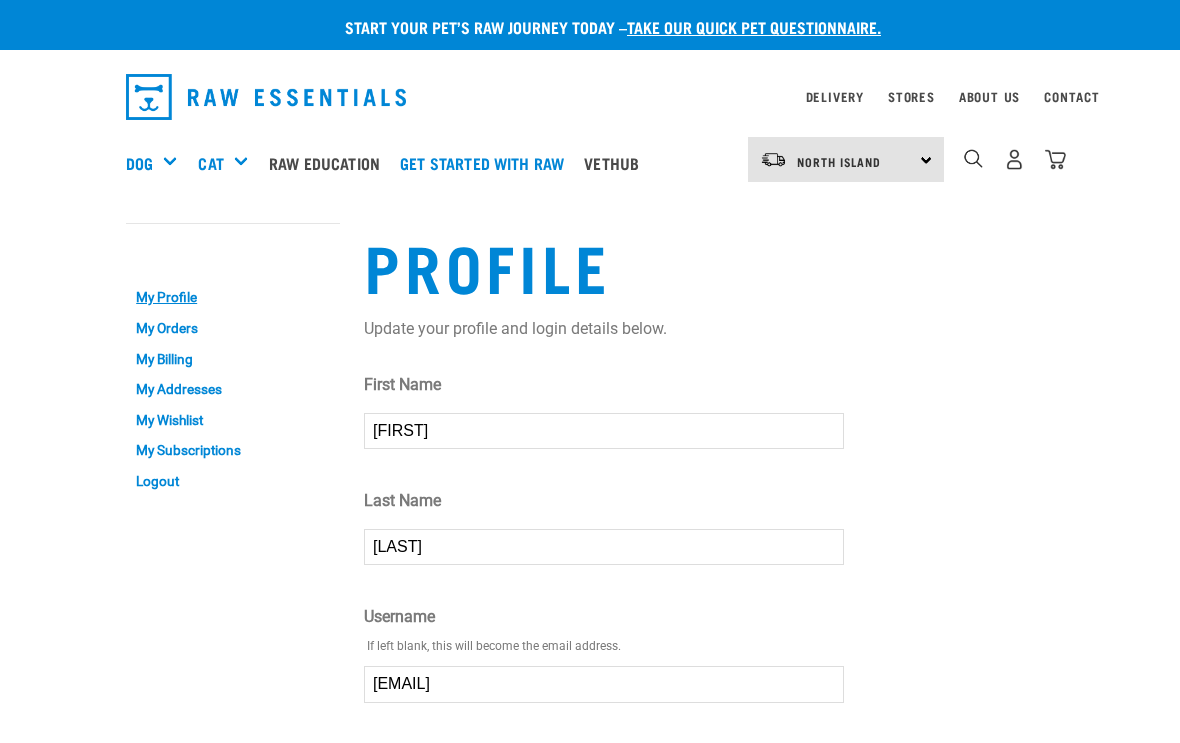 scroll, scrollTop: 0, scrollLeft: 0, axis: both 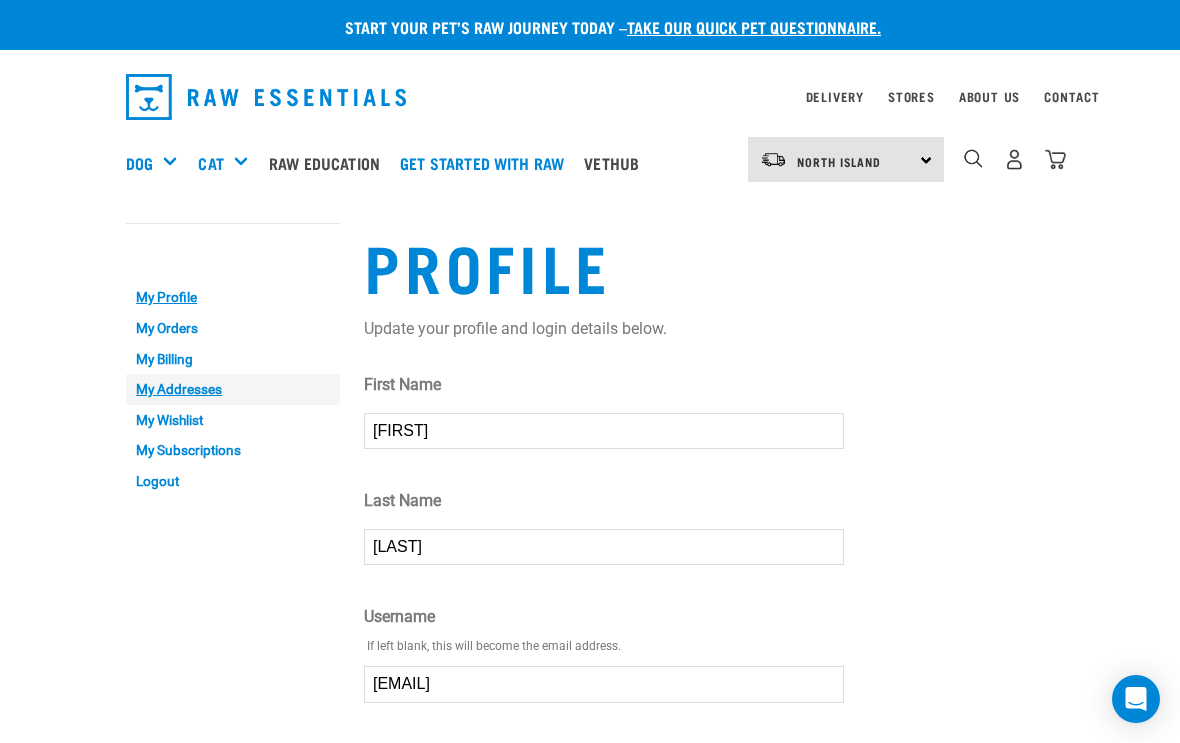 click on "My Addresses" at bounding box center [233, 389] 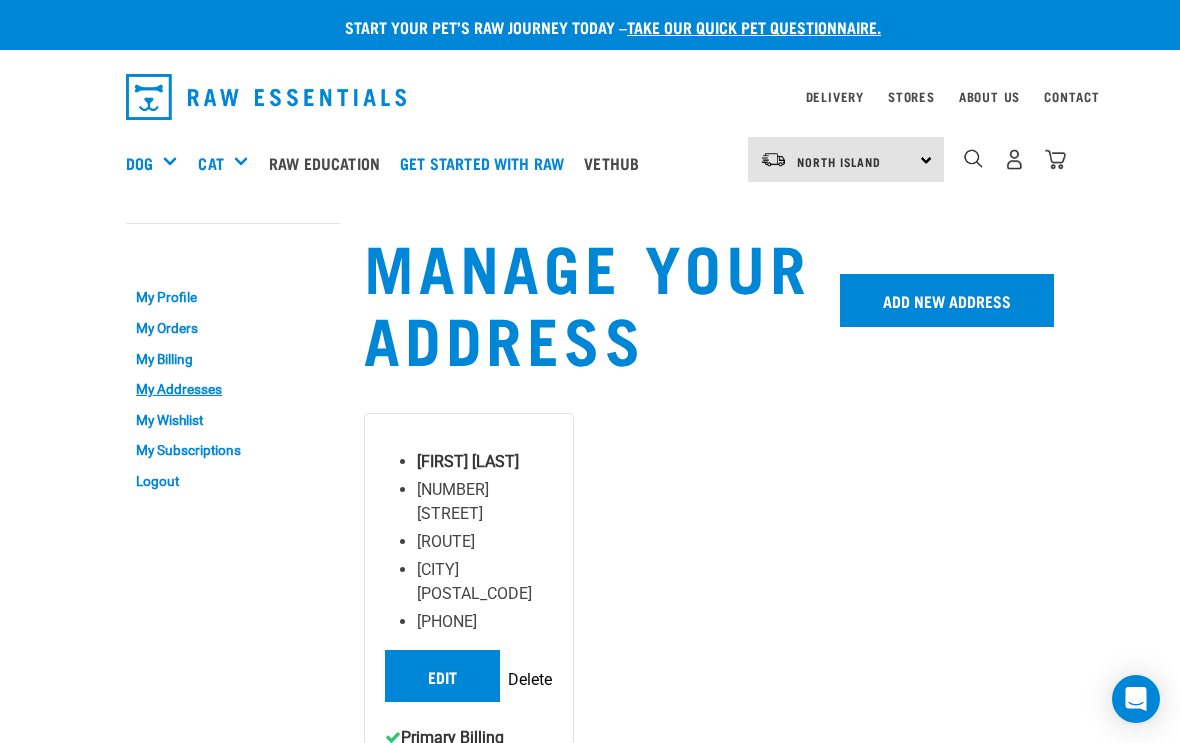 scroll, scrollTop: 0, scrollLeft: 0, axis: both 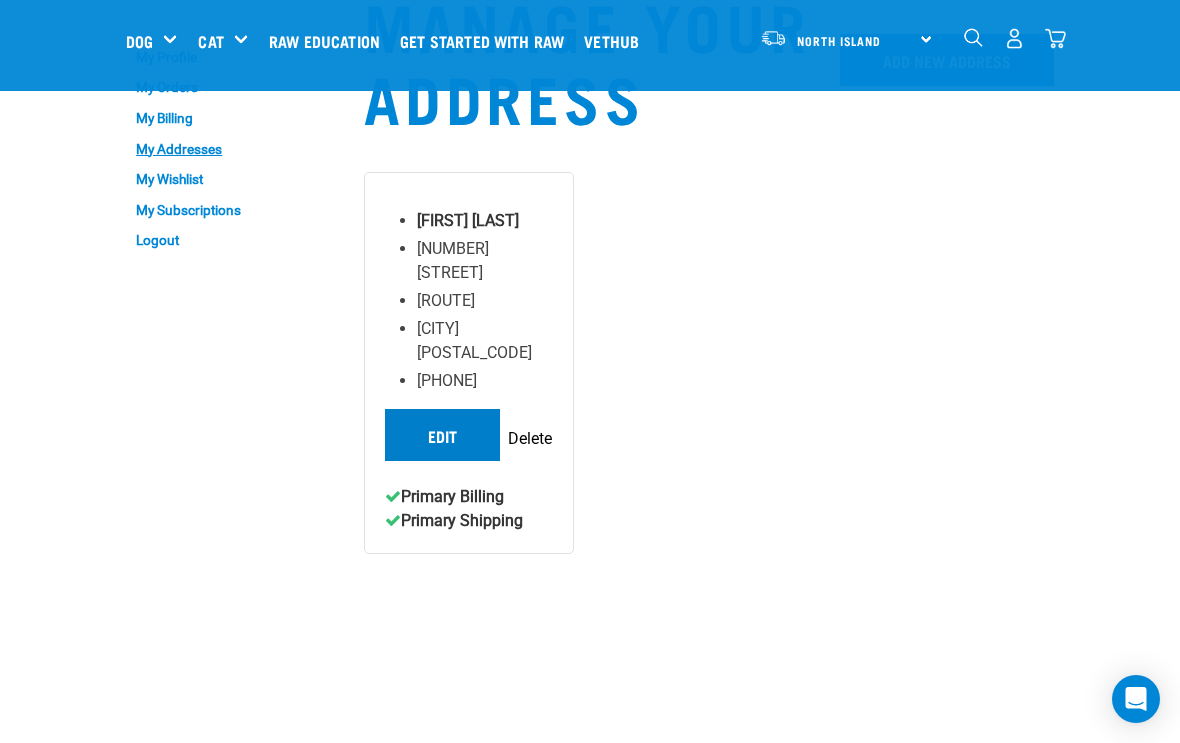 click on "Edit" at bounding box center [442, 435] 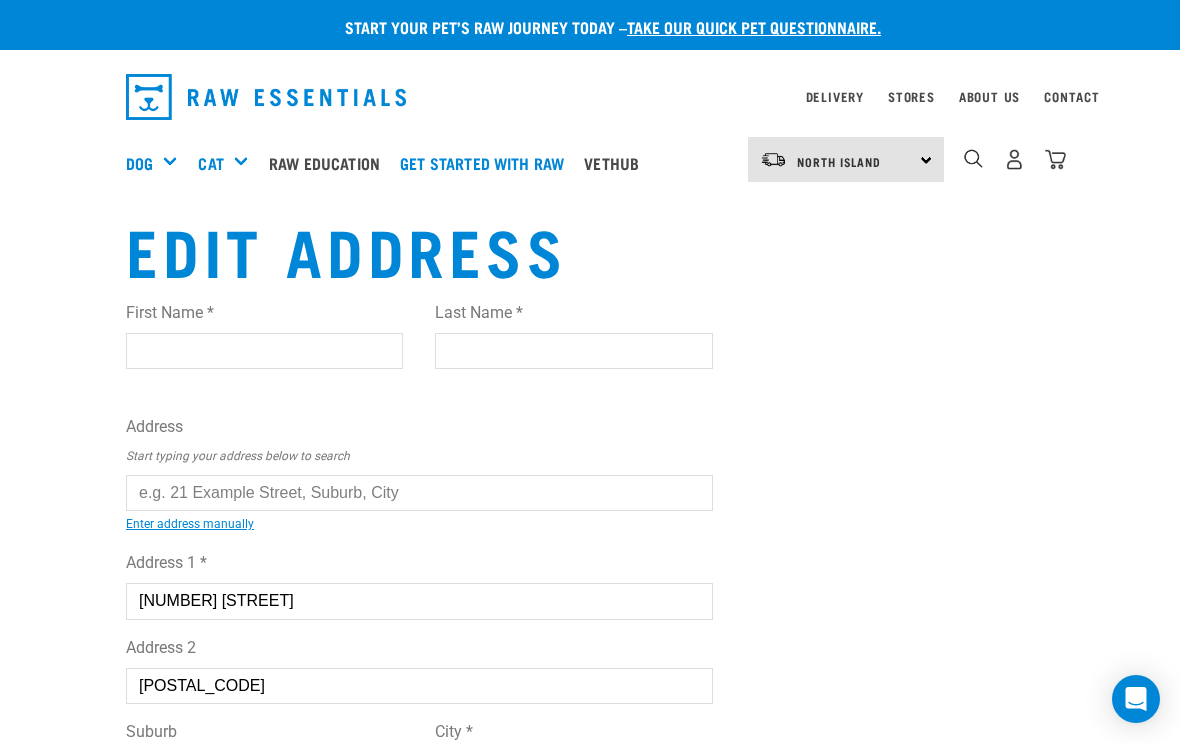 scroll, scrollTop: 0, scrollLeft: 0, axis: both 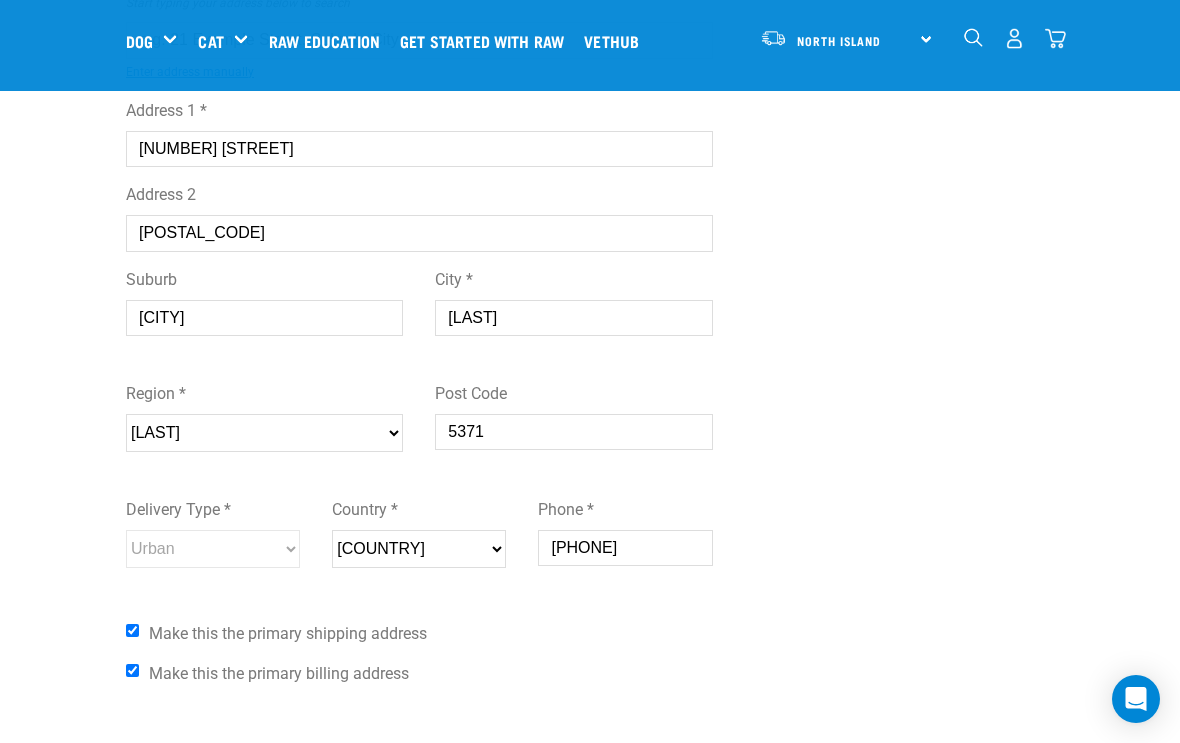 click on "Make this the primary shipping address" at bounding box center [132, 630] 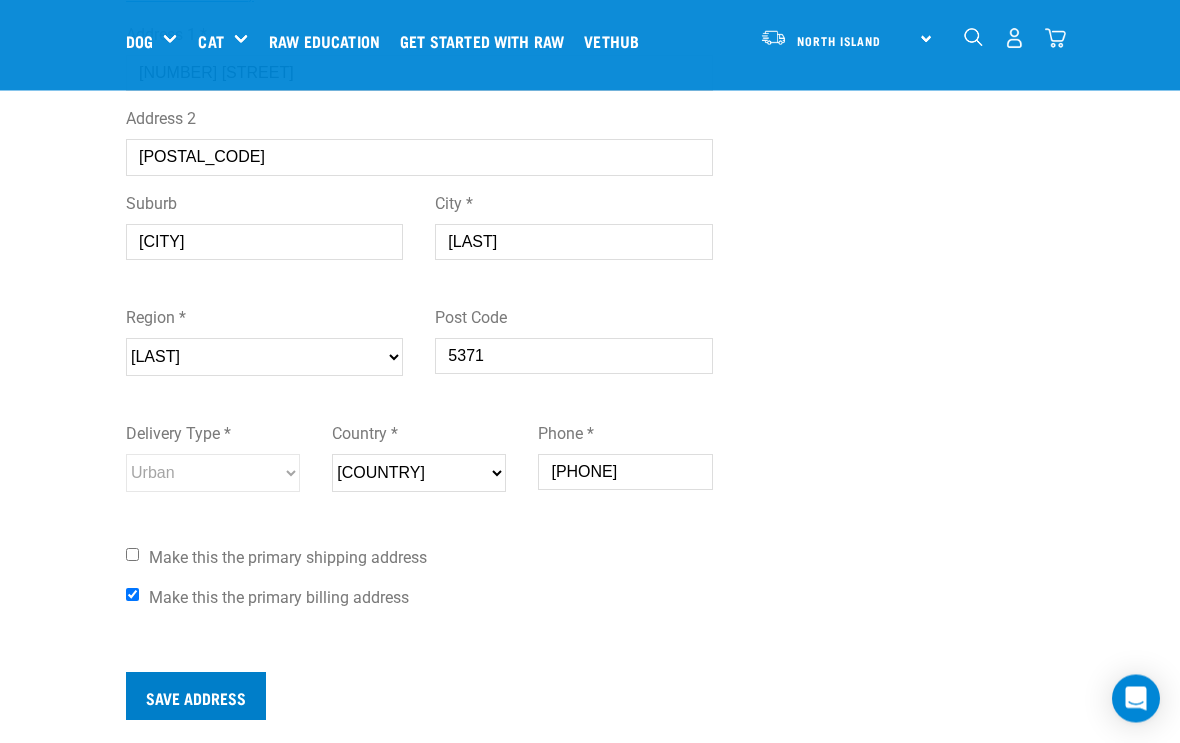 click on "Save Address" at bounding box center [196, 697] 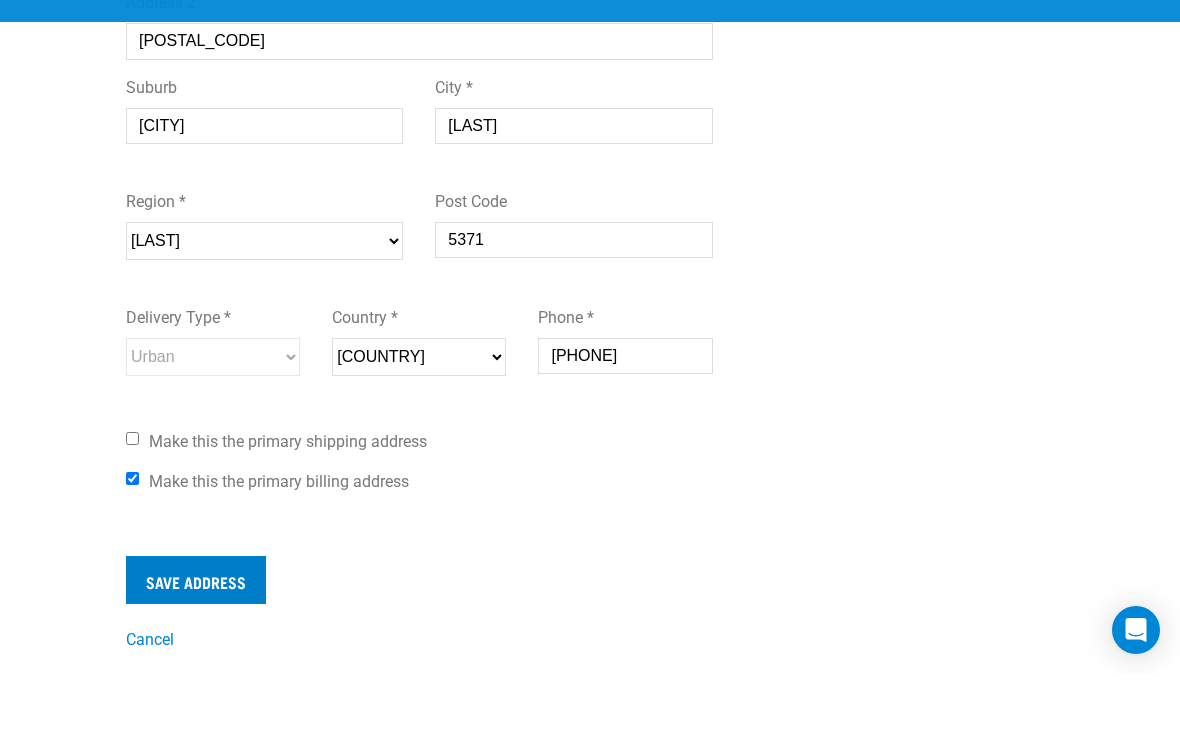 scroll, scrollTop: 423, scrollLeft: 0, axis: vertical 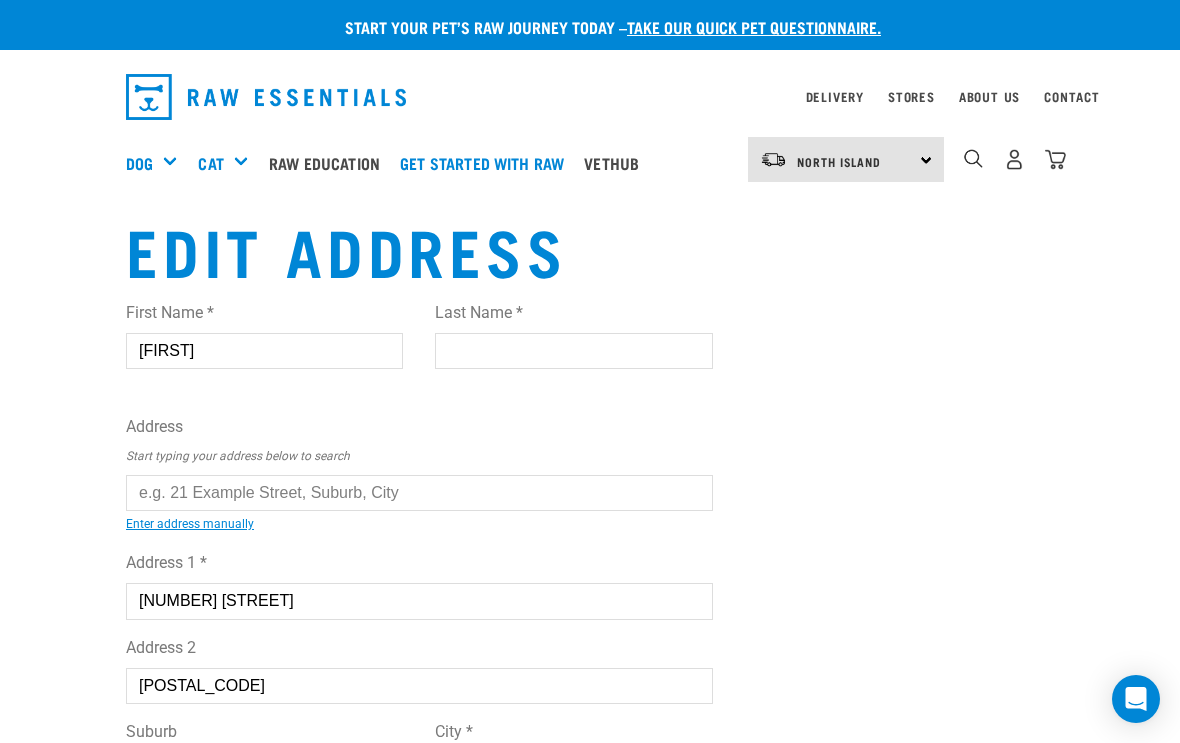 type on "[FIRST]" 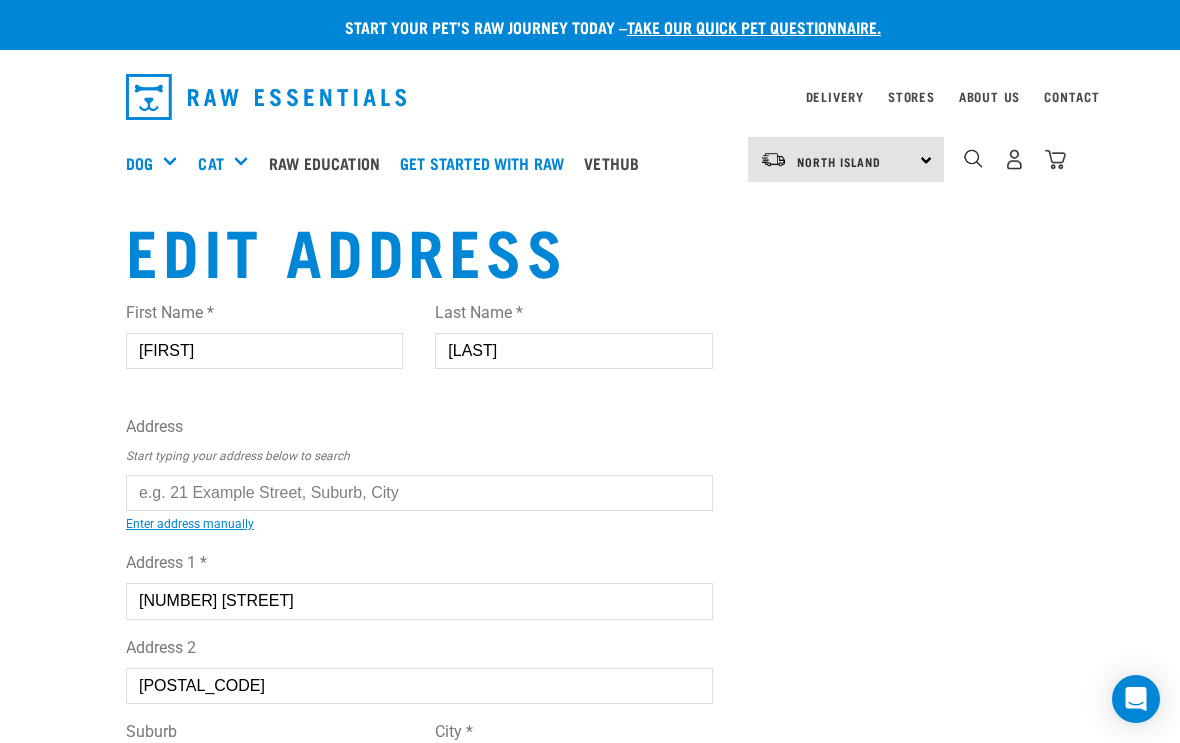 type on "[LAST]" 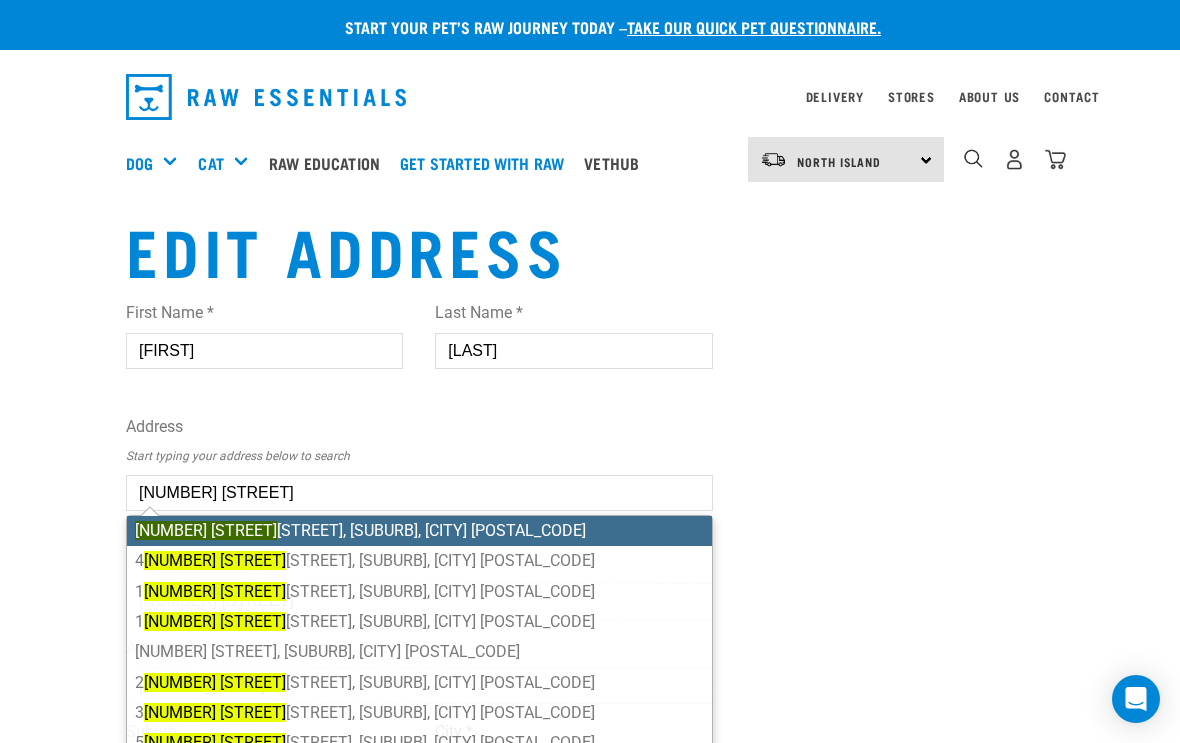 click on "[NUMBER] [STREET], [SUBURB], [CITY] [POSTAL_CODE]" at bounding box center [419, 531] 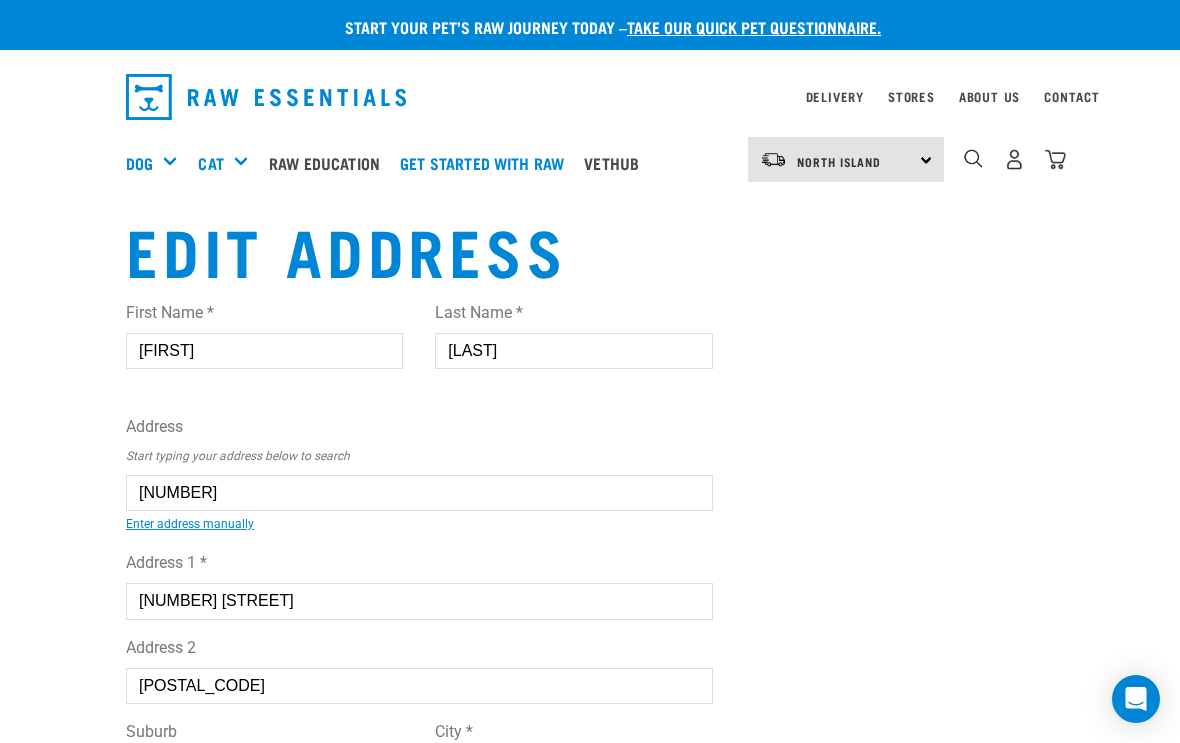 type on "[NUMBER] [STREET], [SUBURB], [CITY] [POSTAL_CODE]" 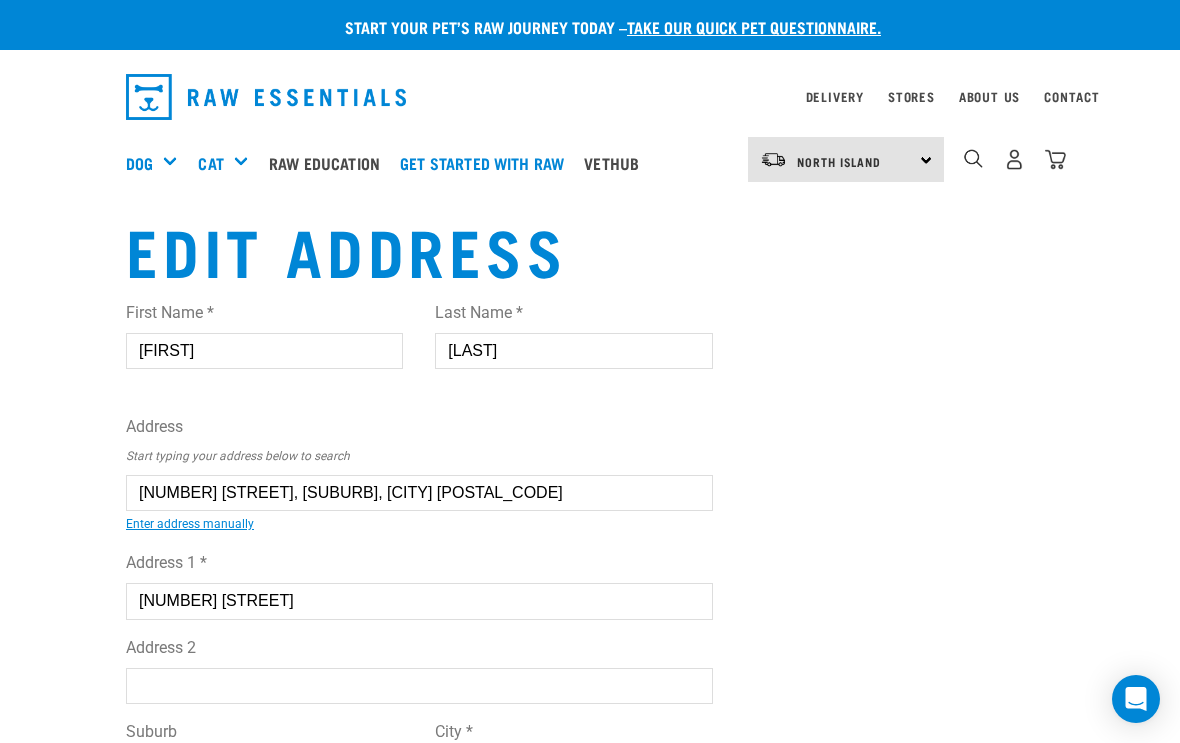 select on "WGN" 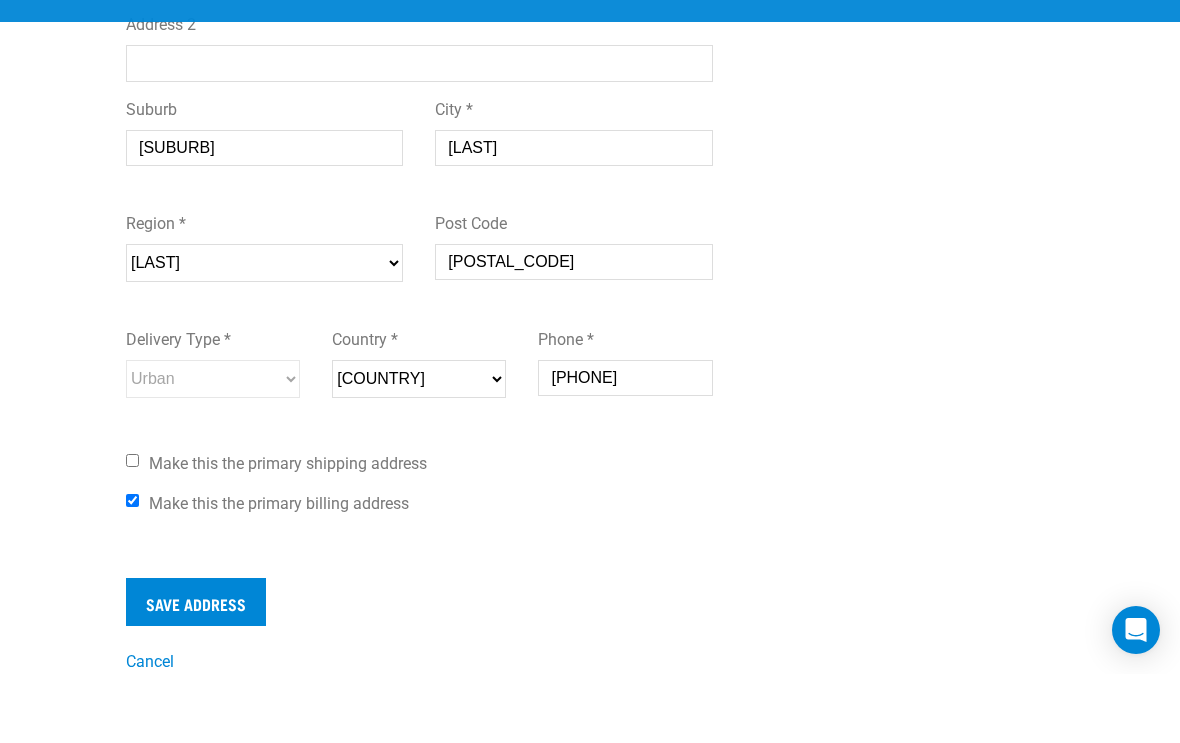 scroll, scrollTop: 408, scrollLeft: 0, axis: vertical 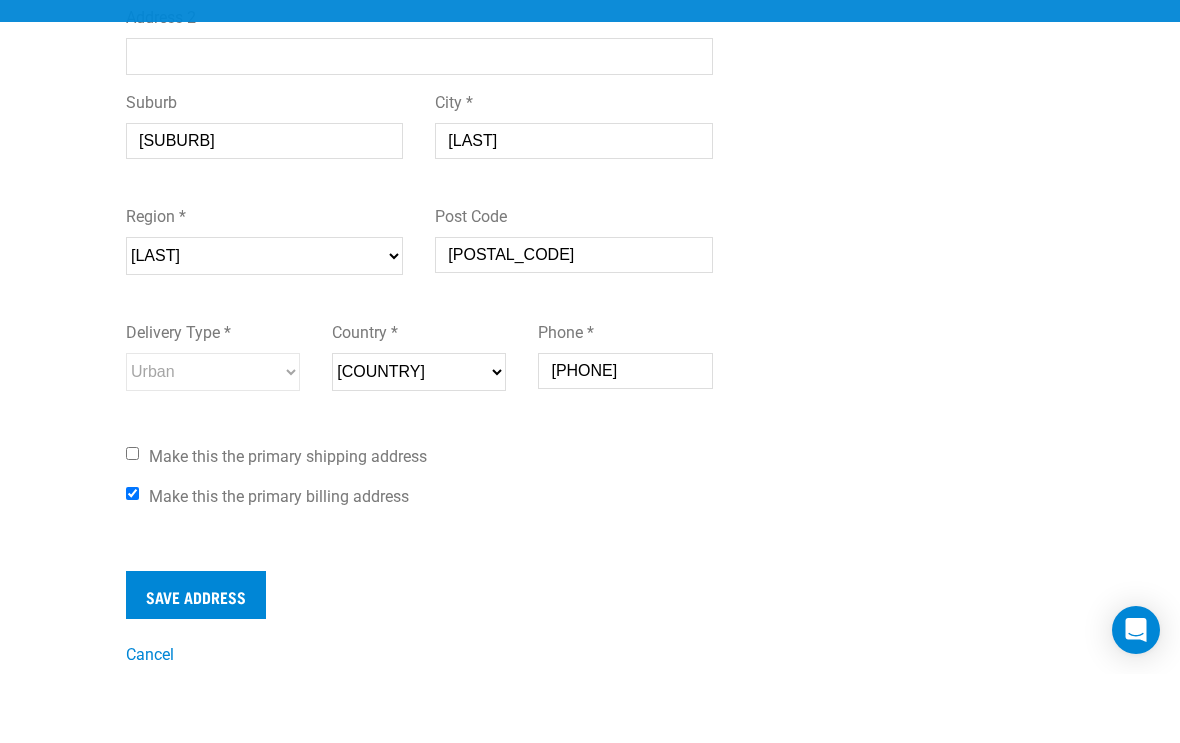 click on "First Name *
[FIRST]
Last Name *
[LAST]
Address
Start typing your address below to search
[NUMBER] [STREET], [SUBURB], [CITY] [POSTAL_CODE] [NUMBER] [STREET], [SUBURB], [CITY] [POSTAL_CODE] [NUMBER] [NUMBER] [STREET], [SUBURB], [CITY] [POSTAL_CODE] [NUMBER] [NUMBER] [STREET], [SUBURB], [CITY] [POSTAL_CODE] [NUMBER] [NUMBER] [STREET], [SUBURB], [CITY] [POSTAL_CODE] [NUMBER] [NUMBER] [STREET], [SUBURB], [CITY] [POSTAL_CODE] [NUMBER] [NUMBER] [STREET], [SUBURB], [CITY] [POSTAL_CODE] [NUMBER] [STREET], [SUBURB], [CITY] [POSTAL_CODE] [NUMBER] [STREET], [SUBURB], [CITY] [POSTAL_CODE]
Enter address manually" at bounding box center (419, 155) 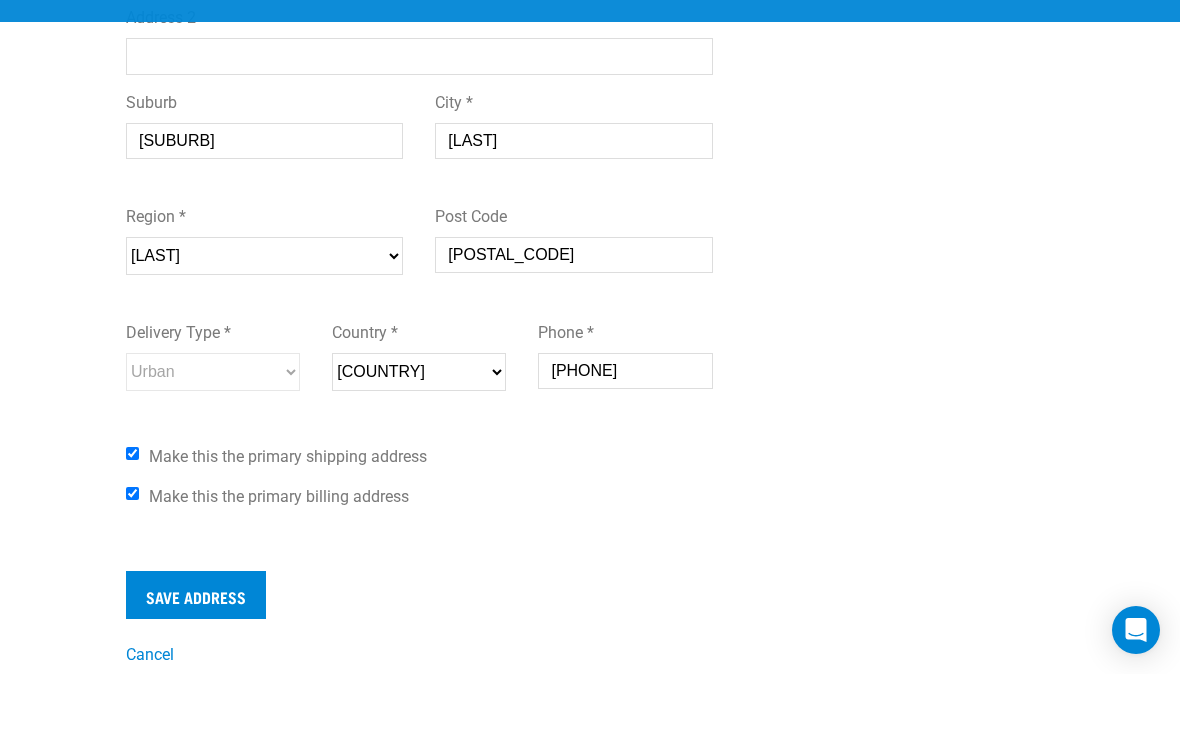 scroll, scrollTop: 478, scrollLeft: 0, axis: vertical 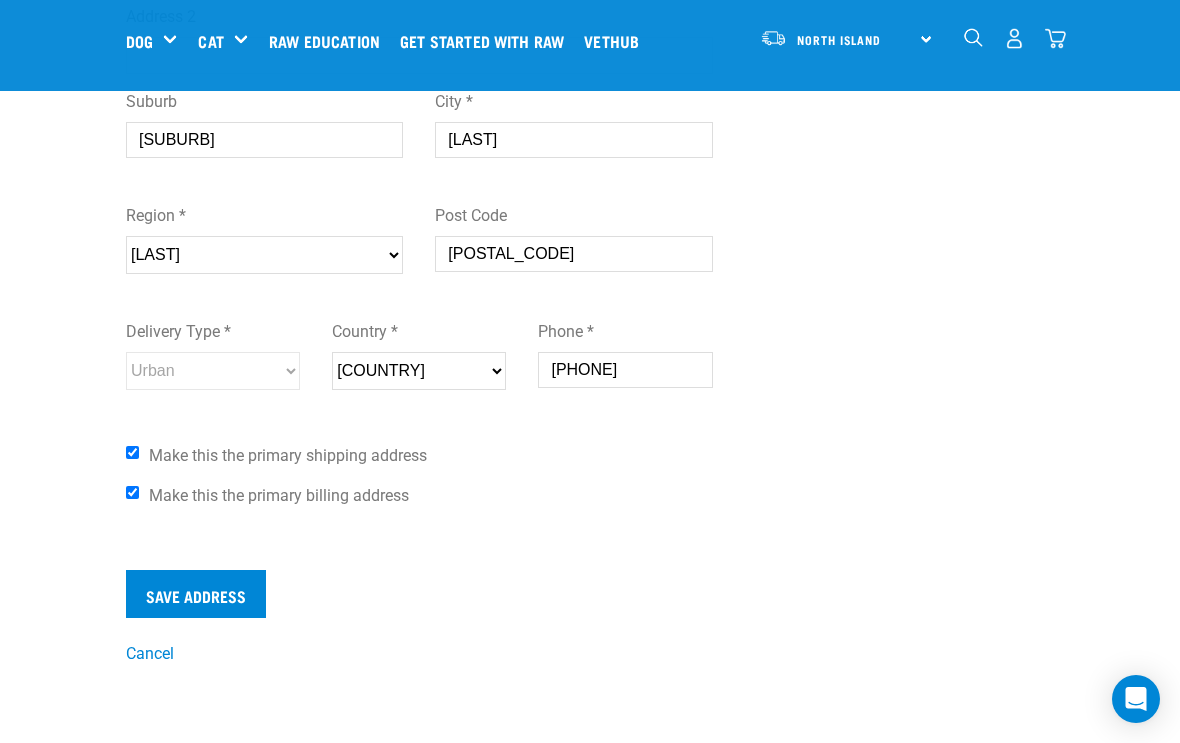 click on "Make this the primary billing address" at bounding box center [419, 496] 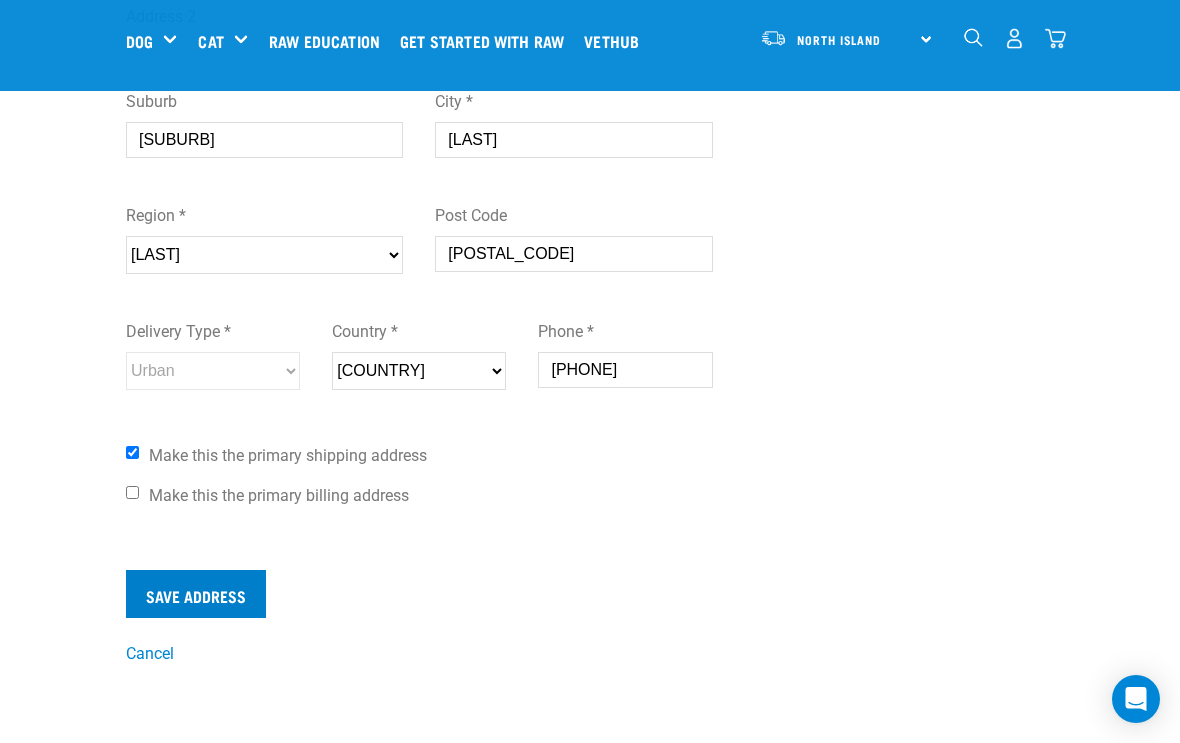 click on "Save Address" at bounding box center (196, 594) 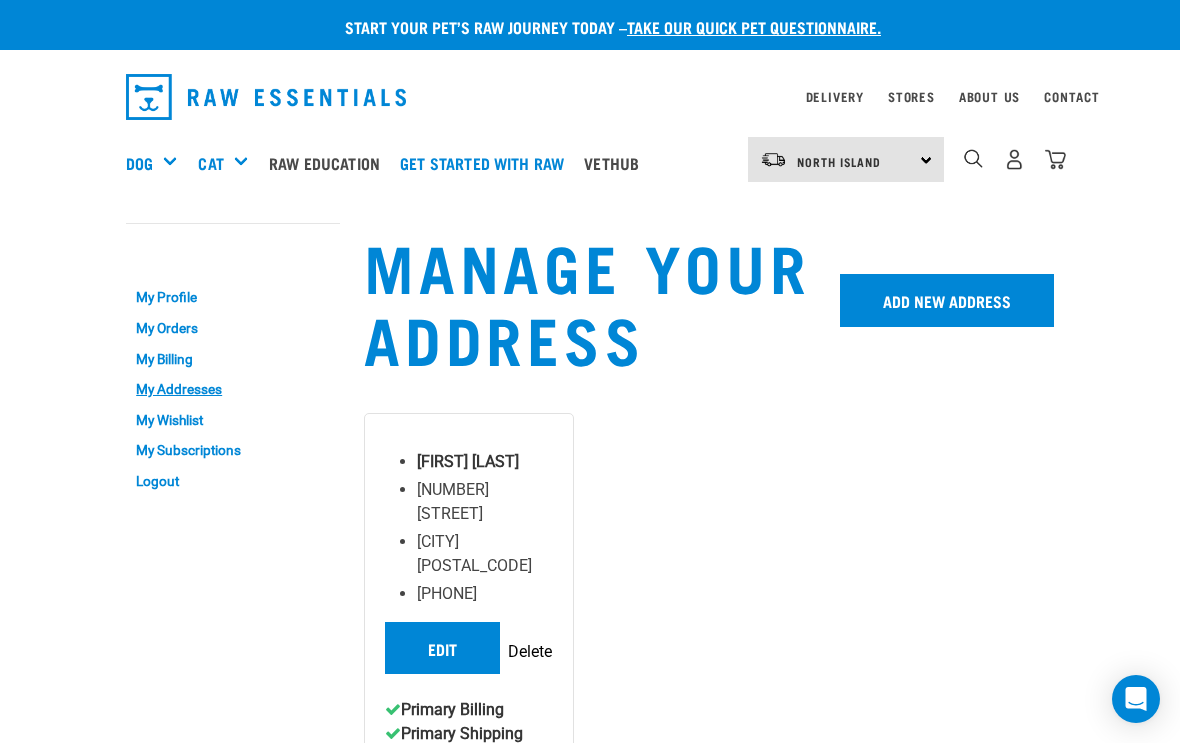 scroll, scrollTop: 0, scrollLeft: 0, axis: both 